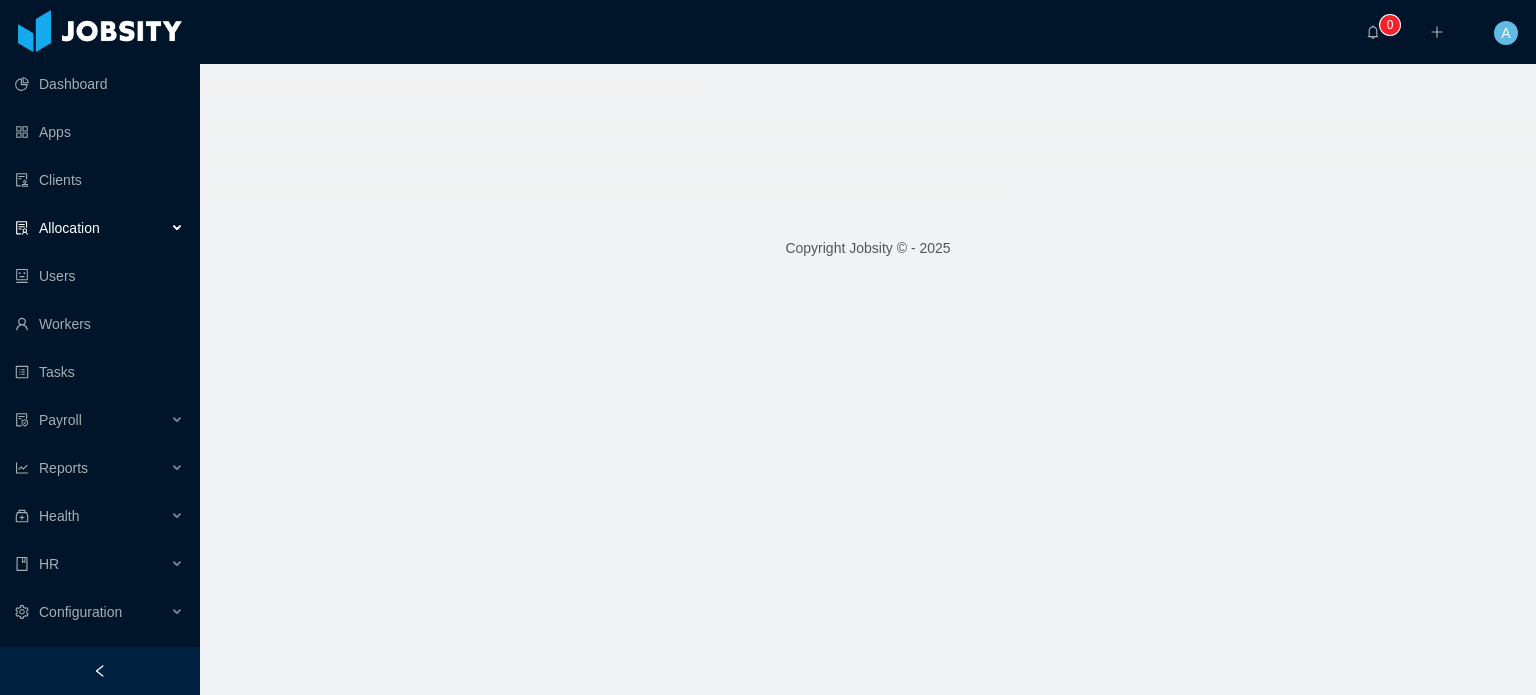 scroll, scrollTop: 0, scrollLeft: 0, axis: both 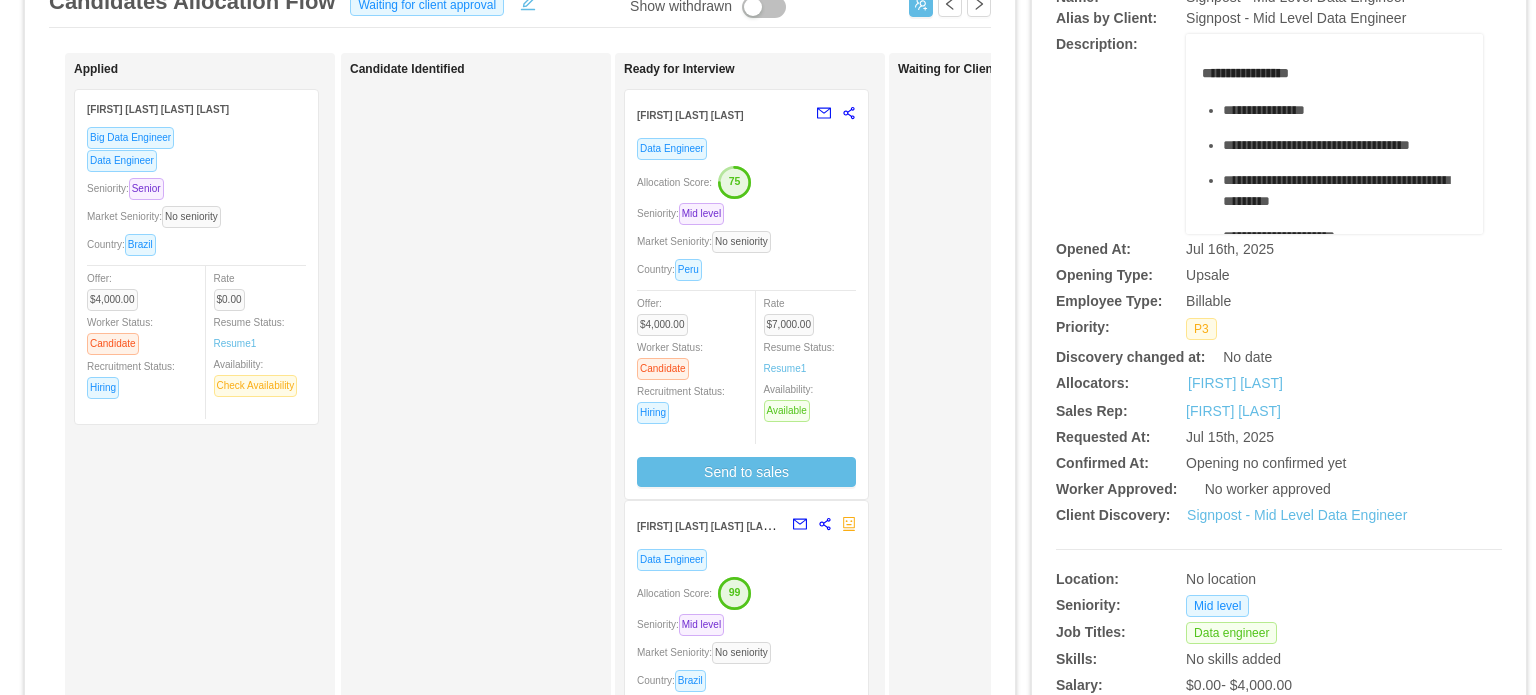 click on "Seniority:   Mid level" at bounding box center (746, 213) 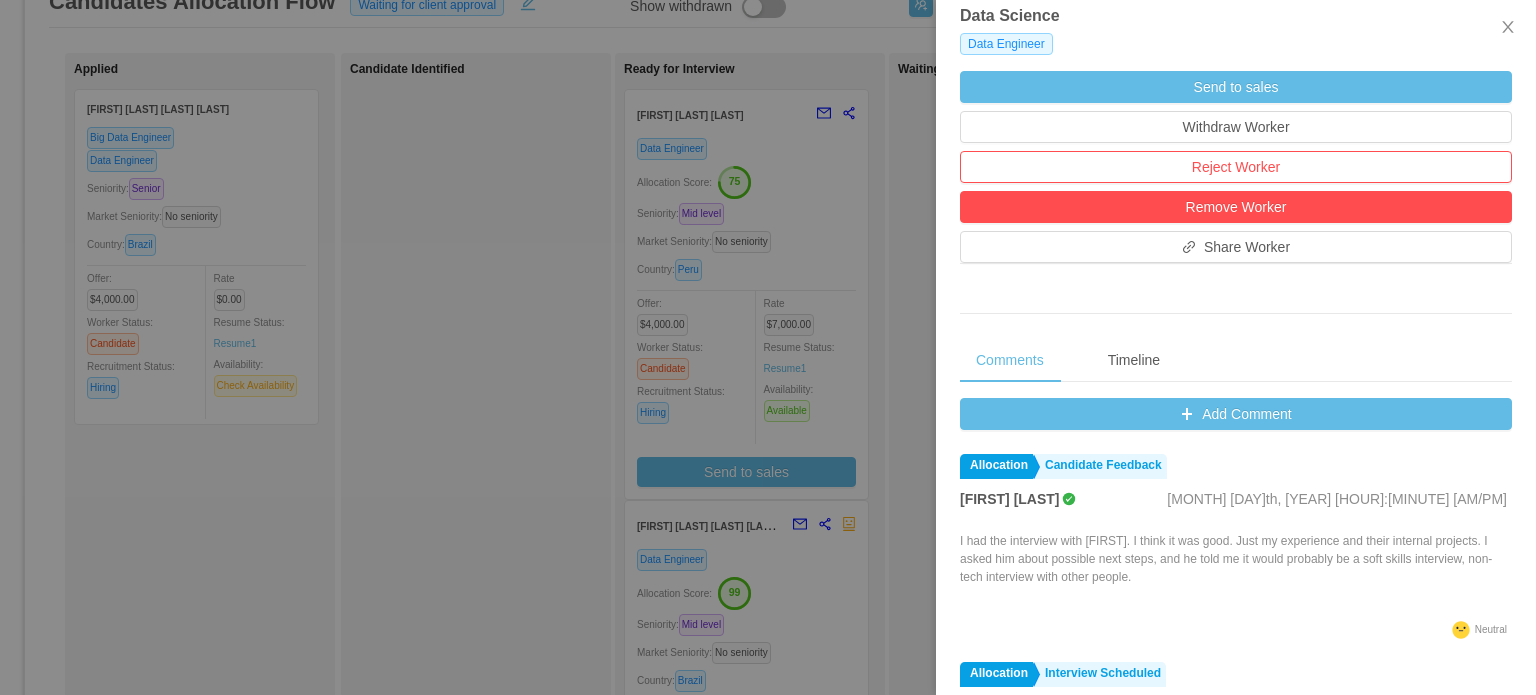 scroll, scrollTop: 576, scrollLeft: 0, axis: vertical 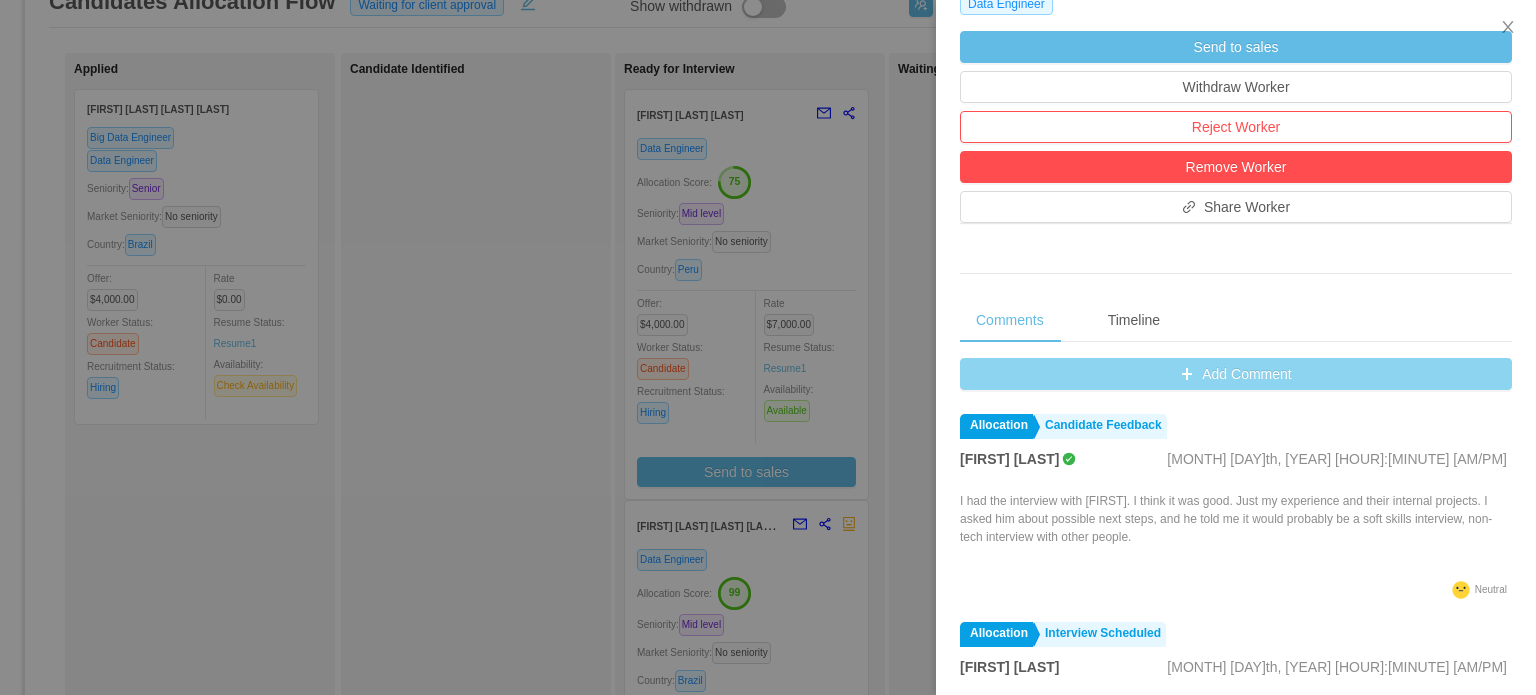 click on "Add Comment" at bounding box center [1236, 374] 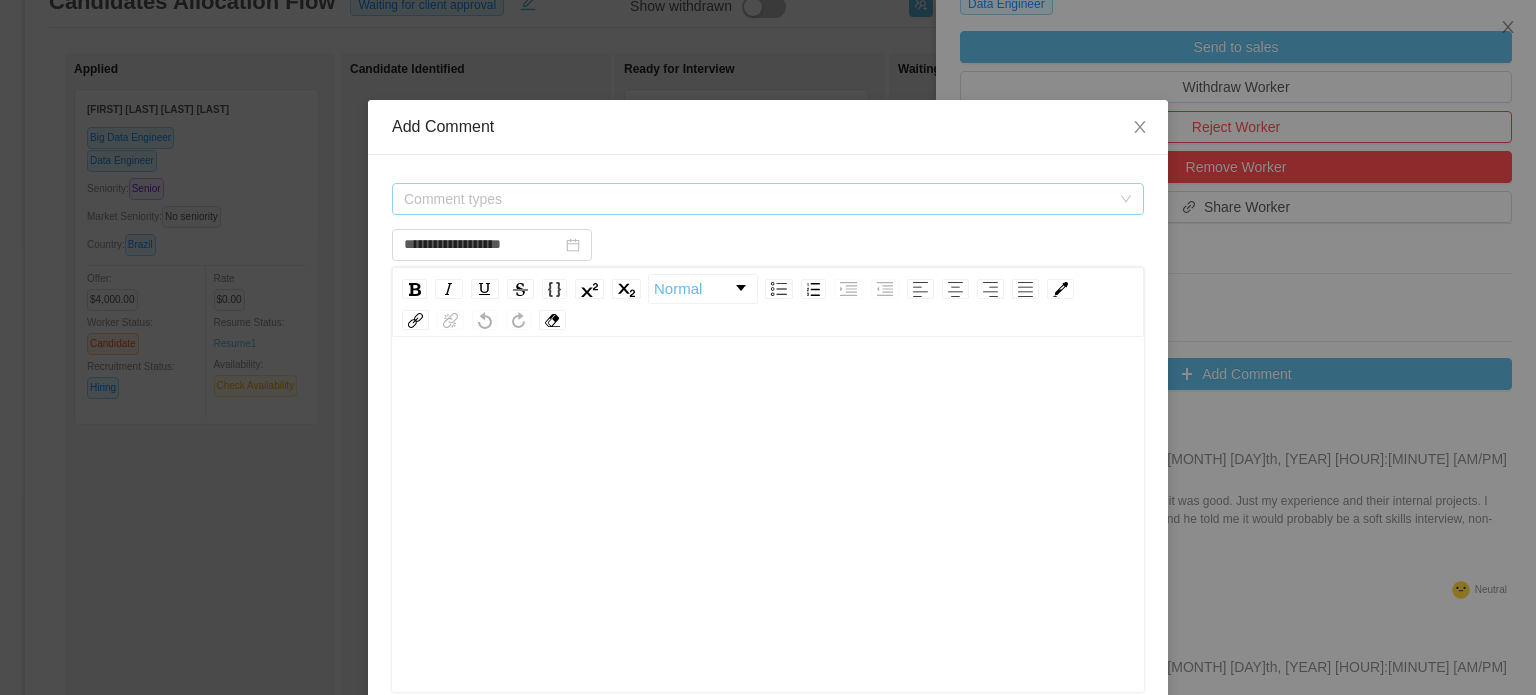 click on "Comment types" at bounding box center [757, 199] 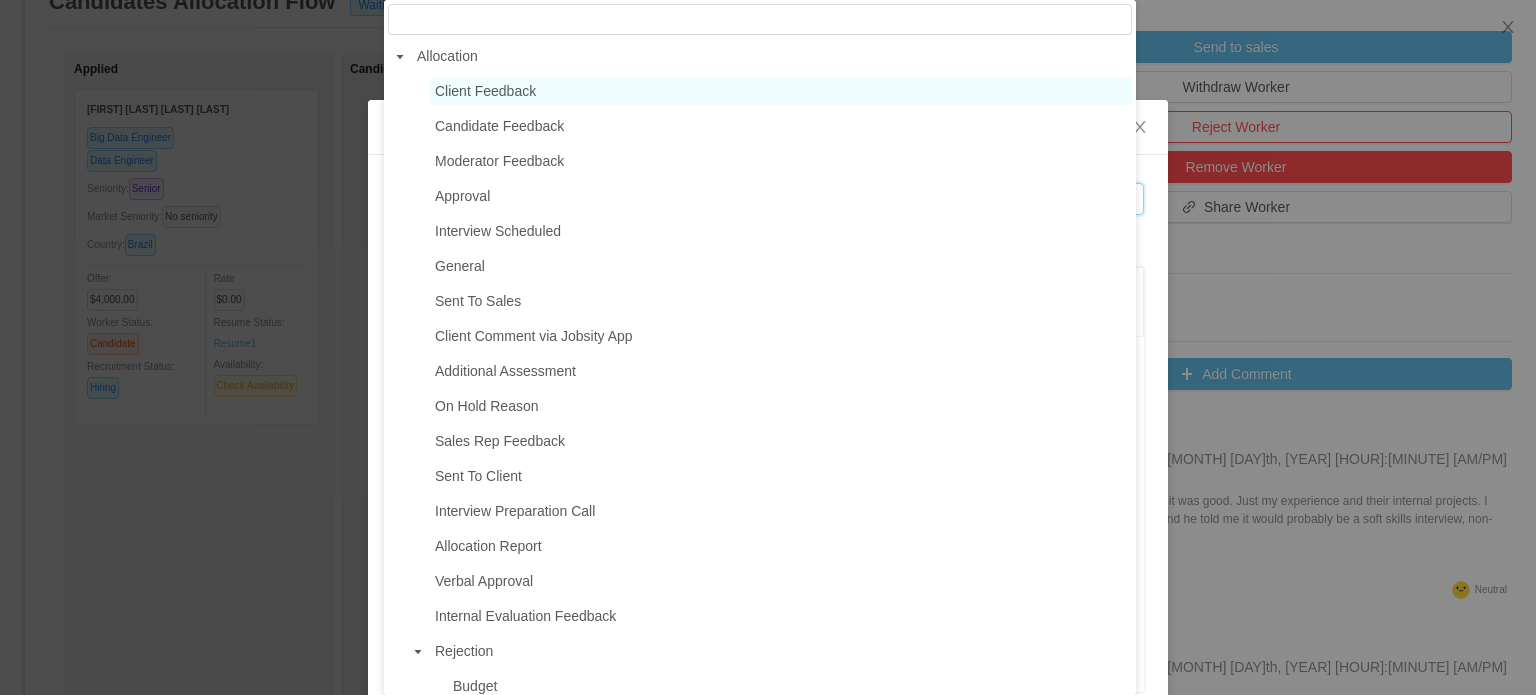 click on "Client Feedback" at bounding box center [781, 91] 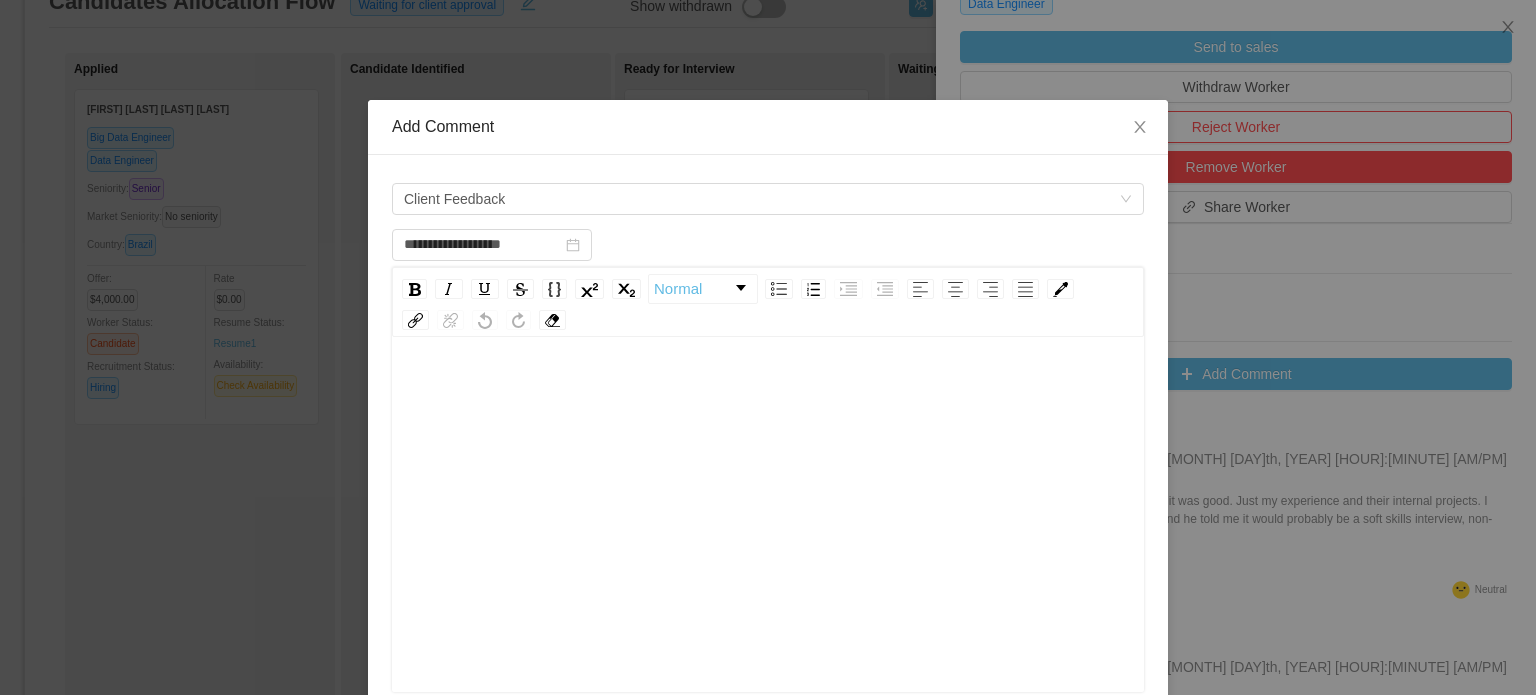 click at bounding box center [768, 391] 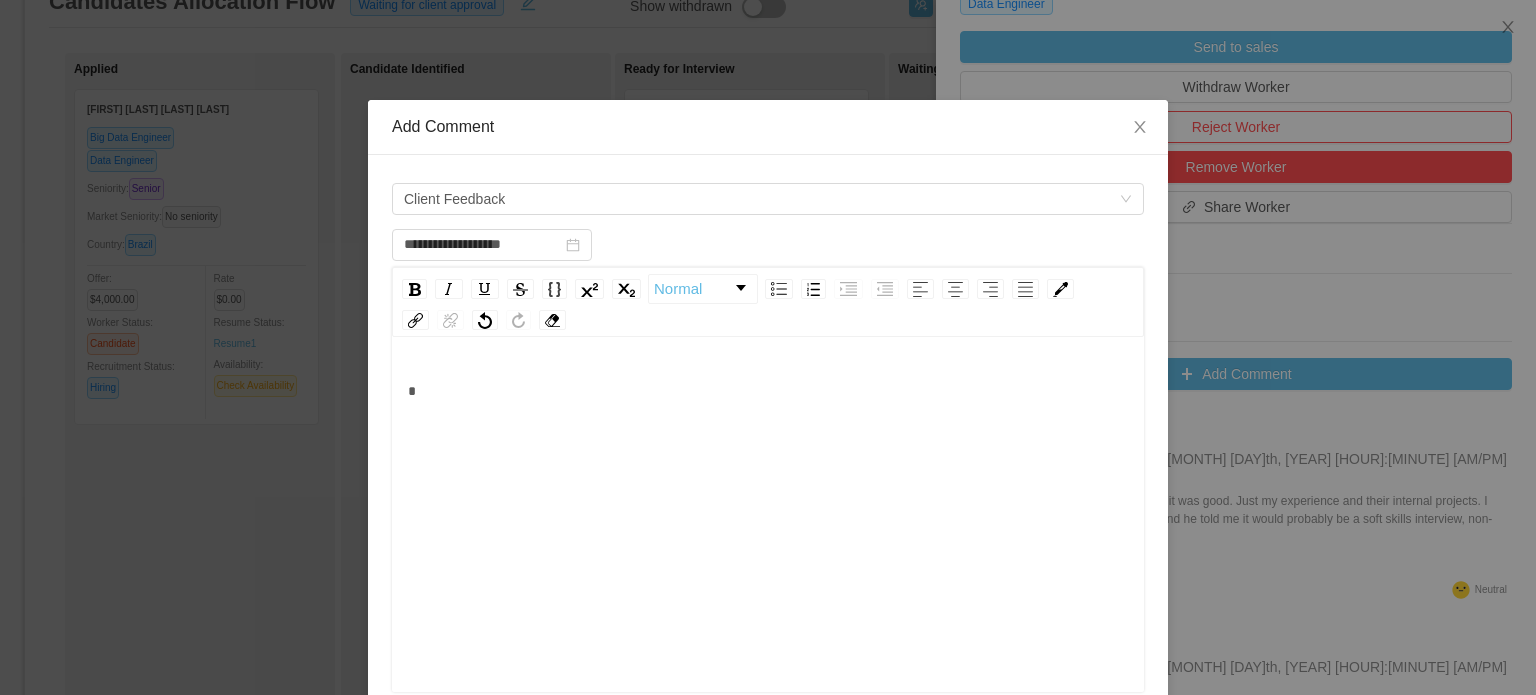 type 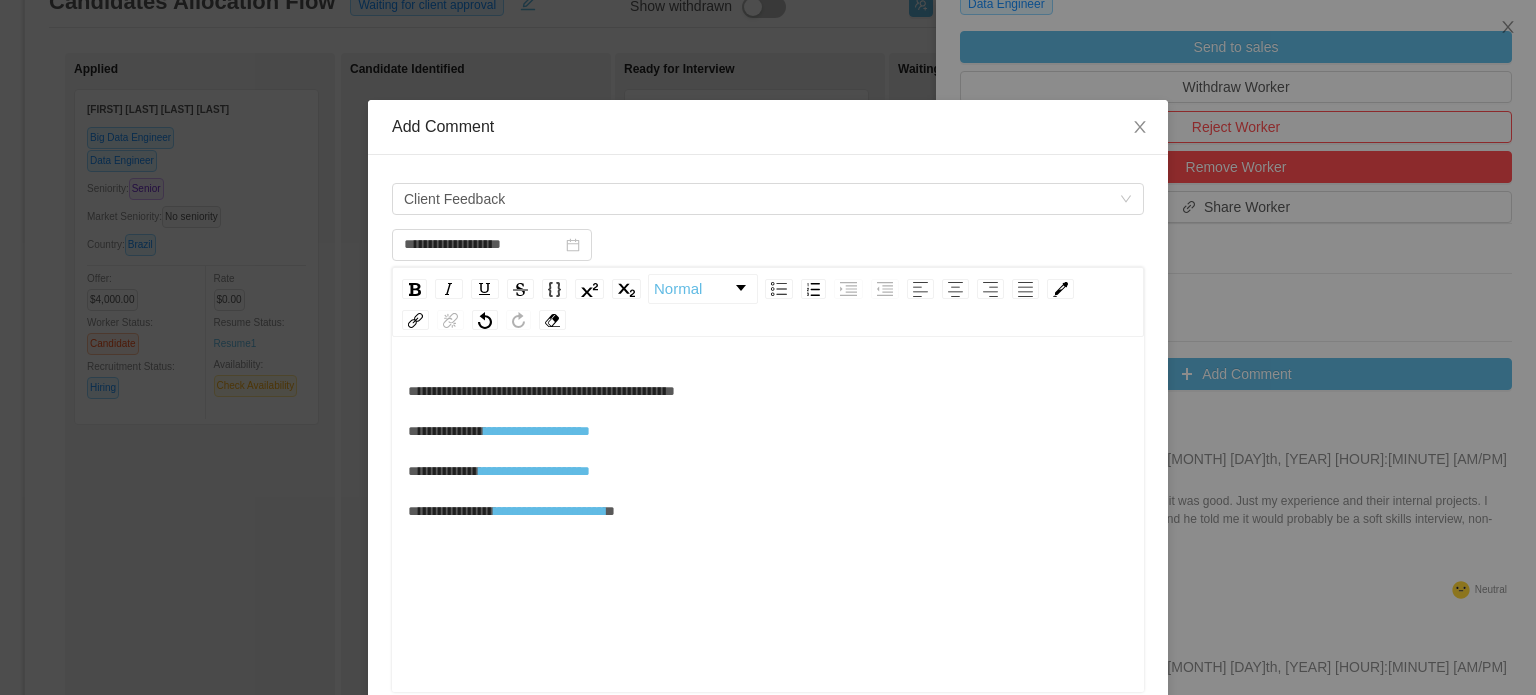 click on "**********" at bounding box center (768, 451) 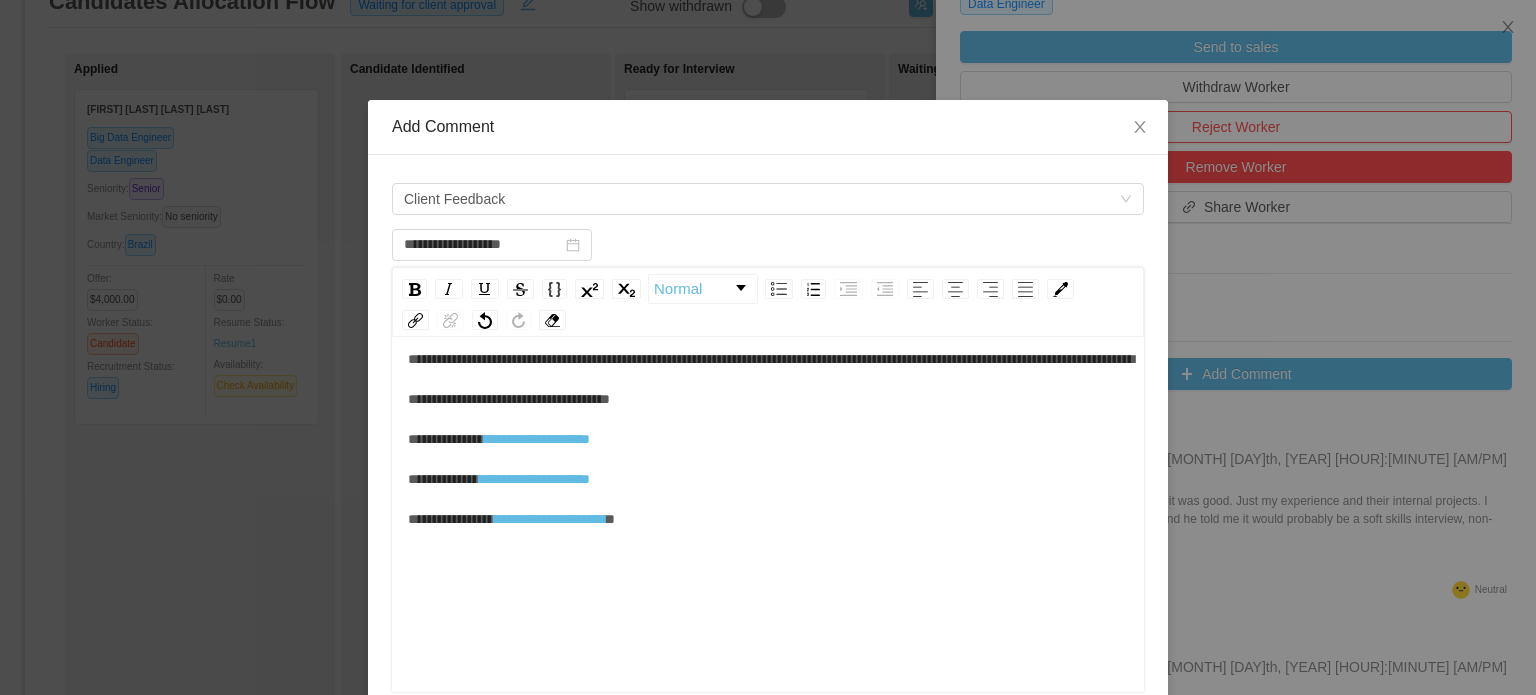 scroll, scrollTop: 34, scrollLeft: 0, axis: vertical 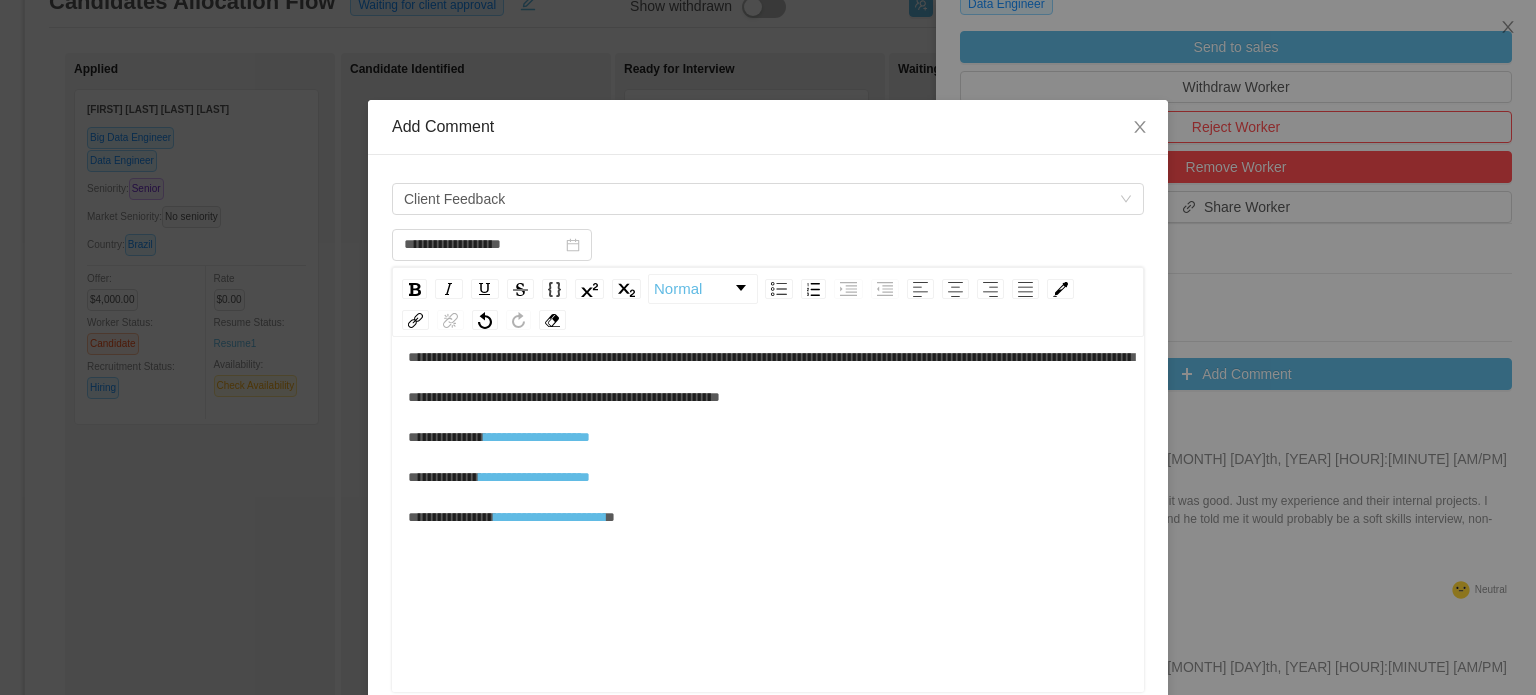 click on "**********" at bounding box center [771, 397] 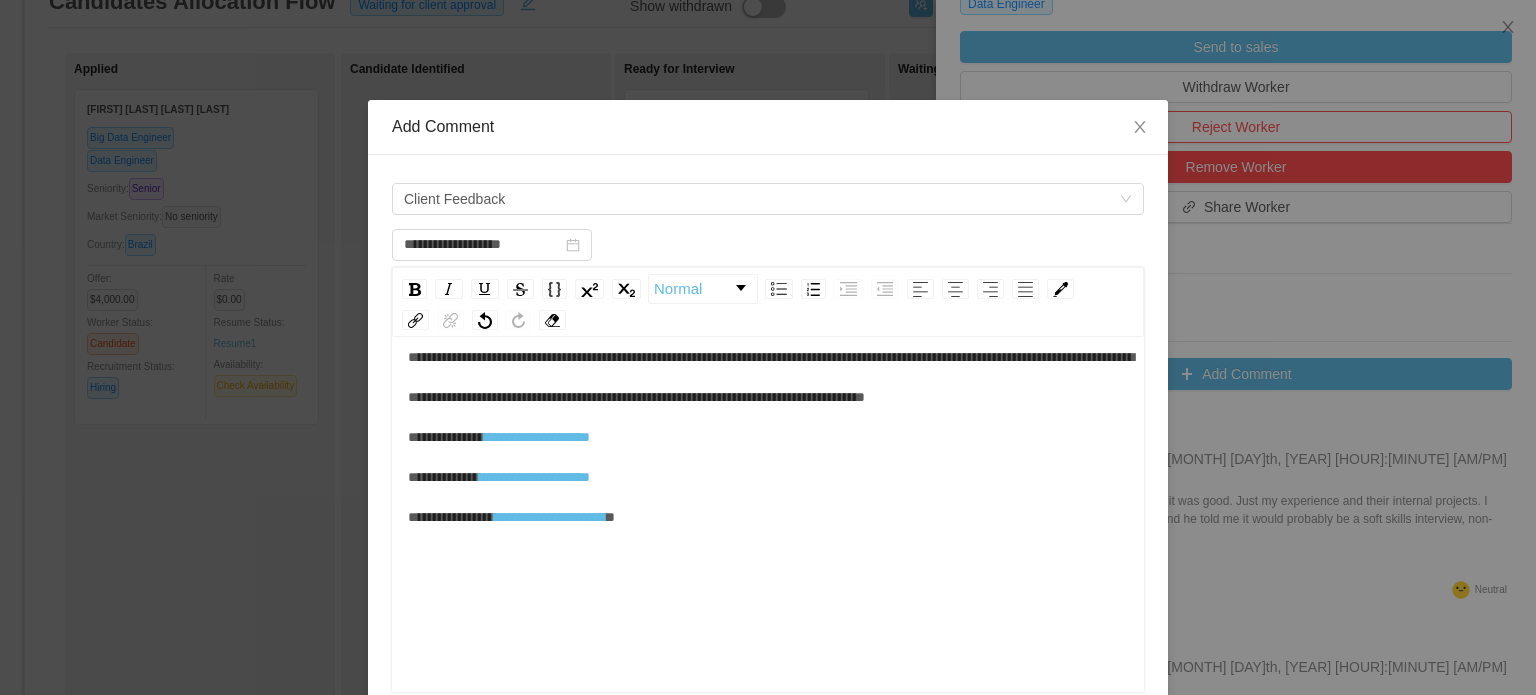 scroll, scrollTop: 44, scrollLeft: 0, axis: vertical 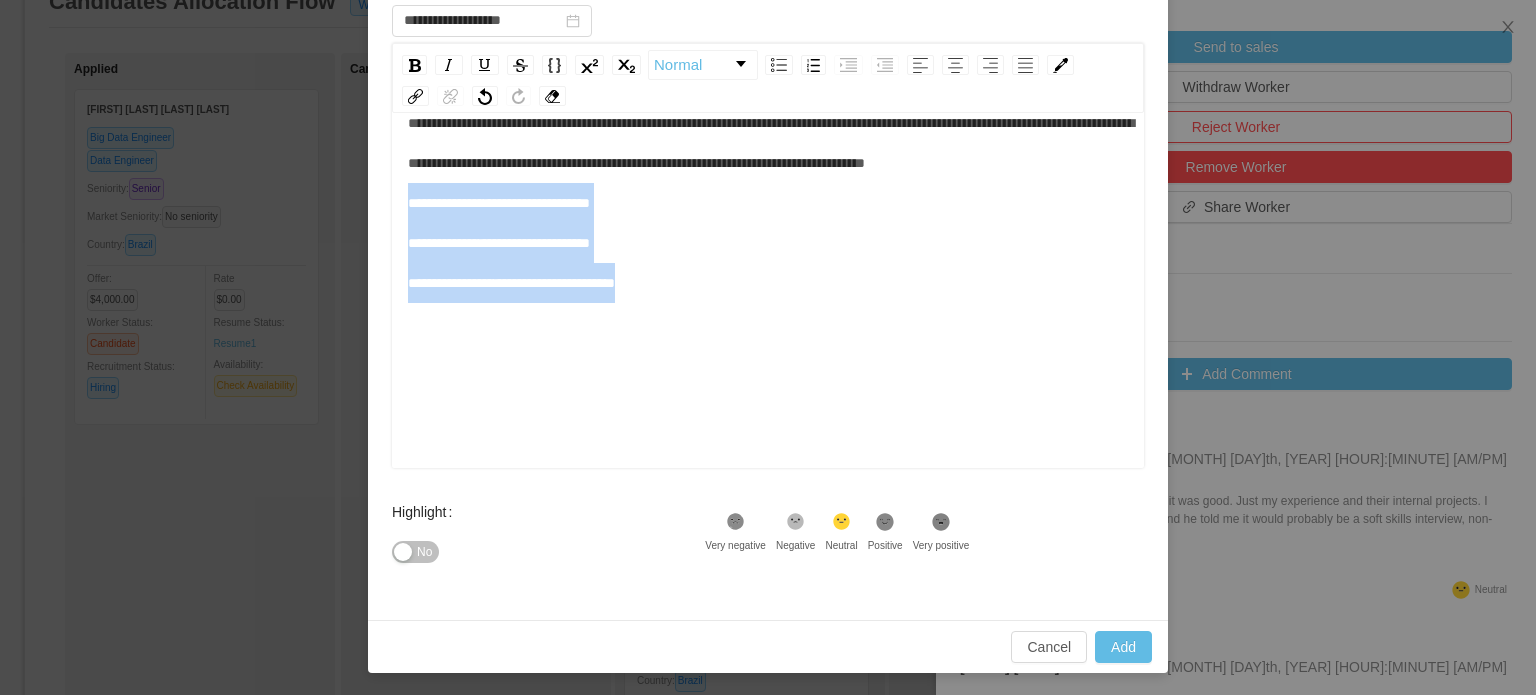 drag, startPoint x: 708, startPoint y: 319, endPoint x: 386, endPoint y: 254, distance: 328.49506 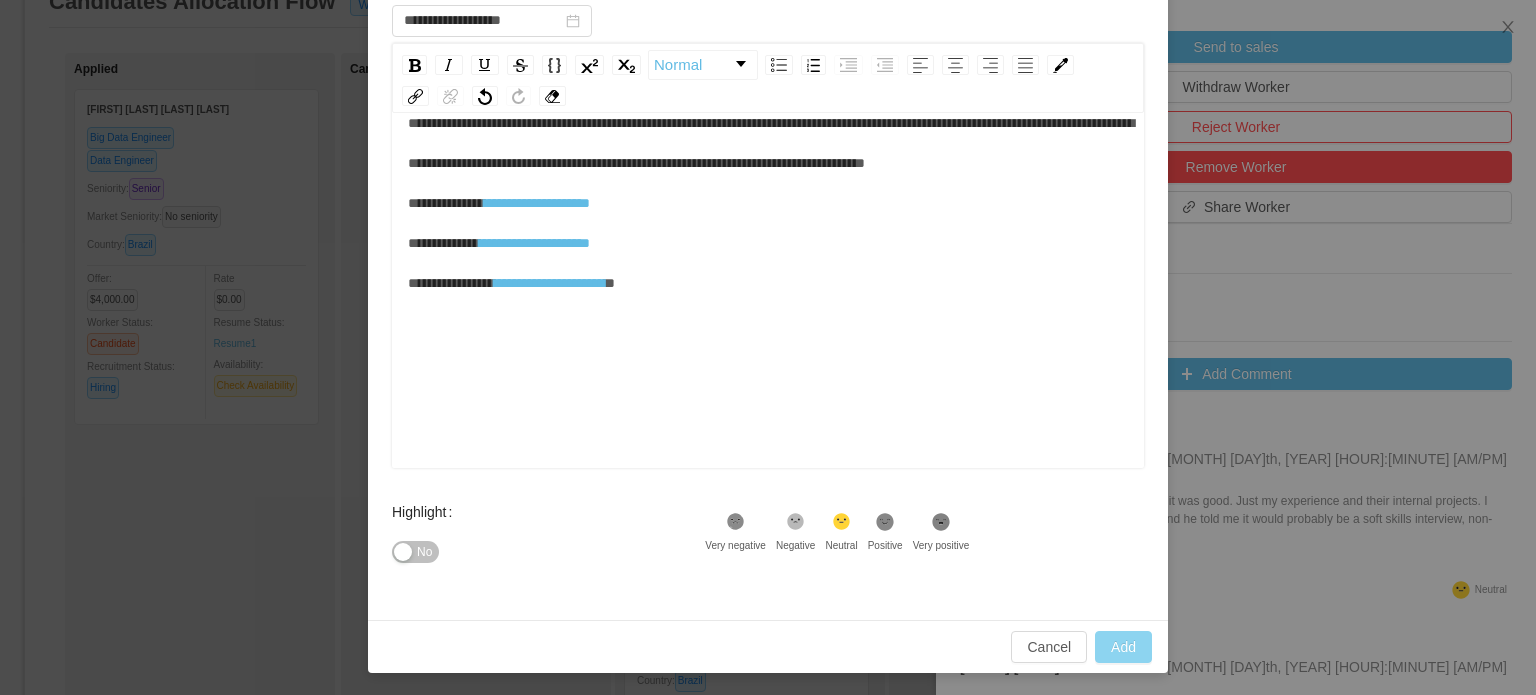 type on "**********" 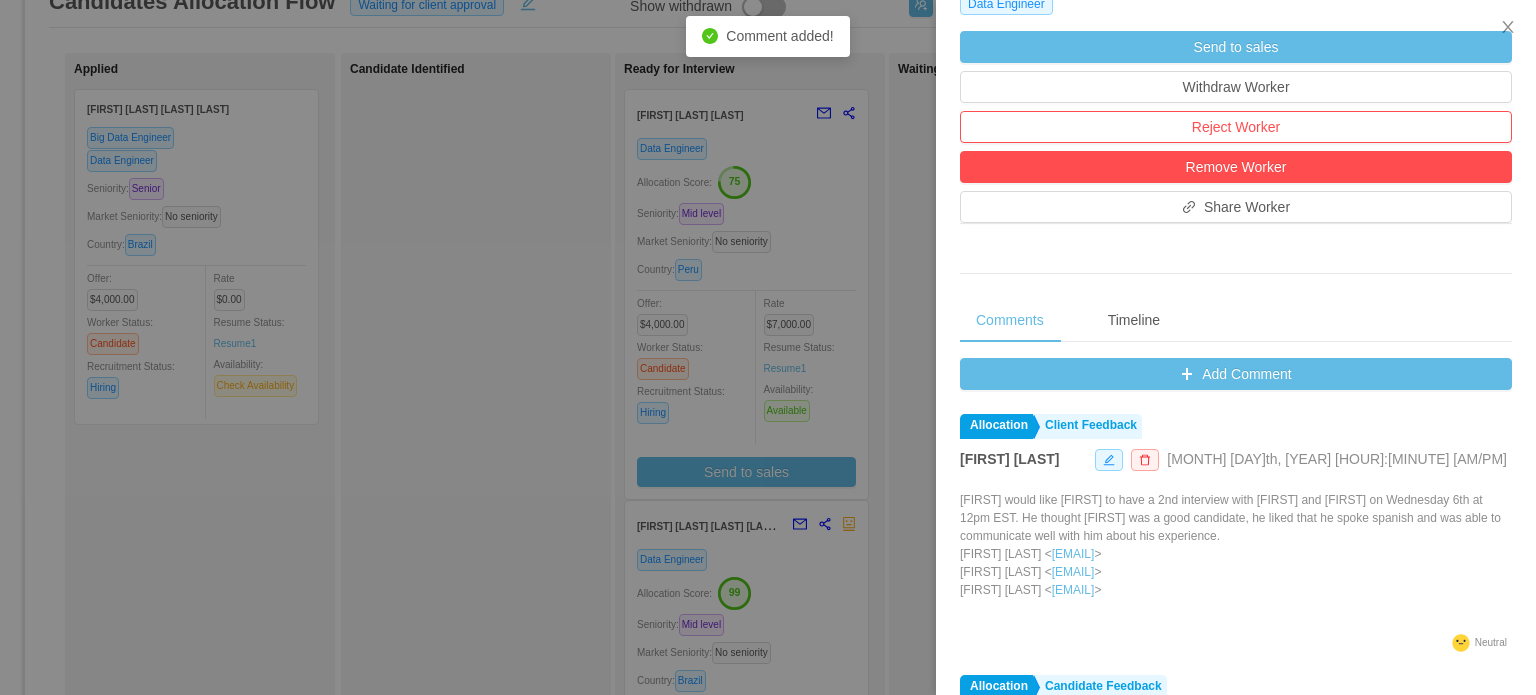 click at bounding box center (768, 347) 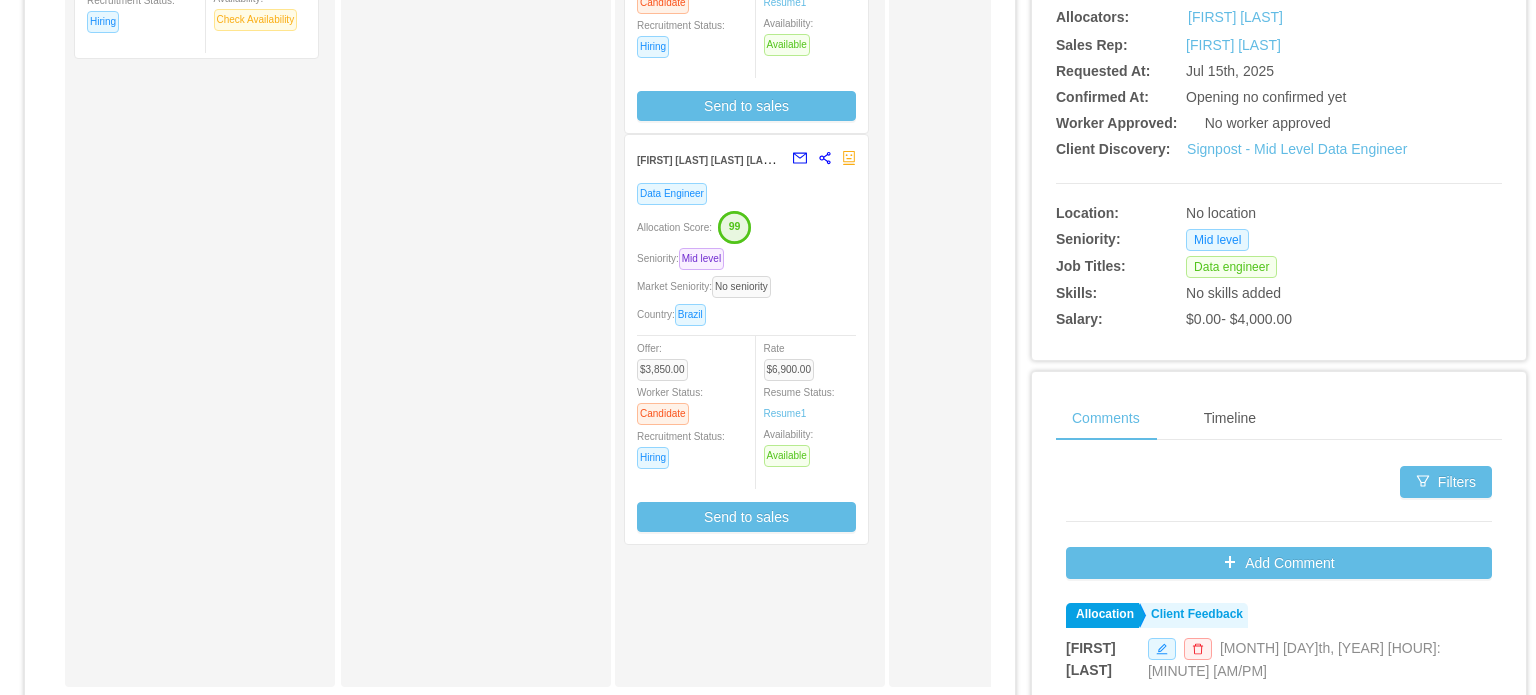 scroll, scrollTop: 532, scrollLeft: 0, axis: vertical 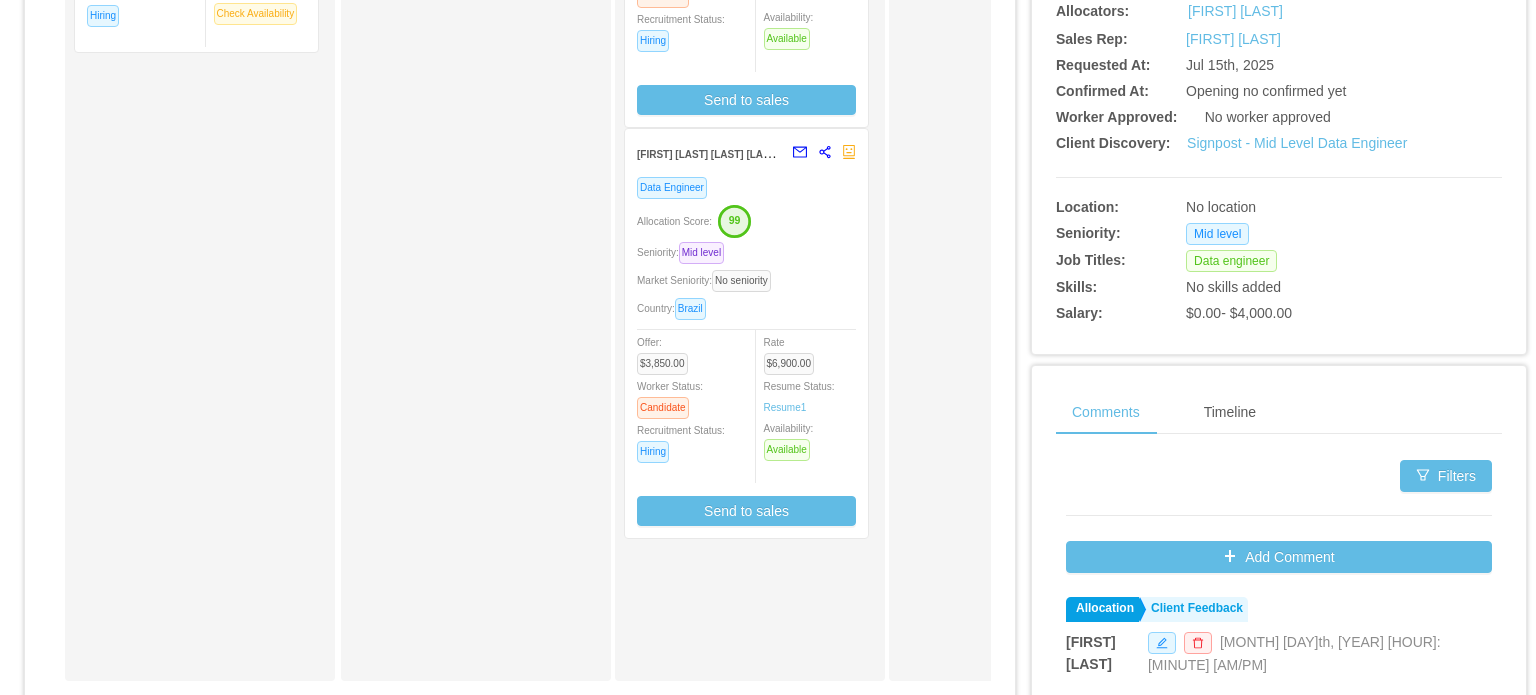 click on "Allocation Score:   99" at bounding box center (746, 220) 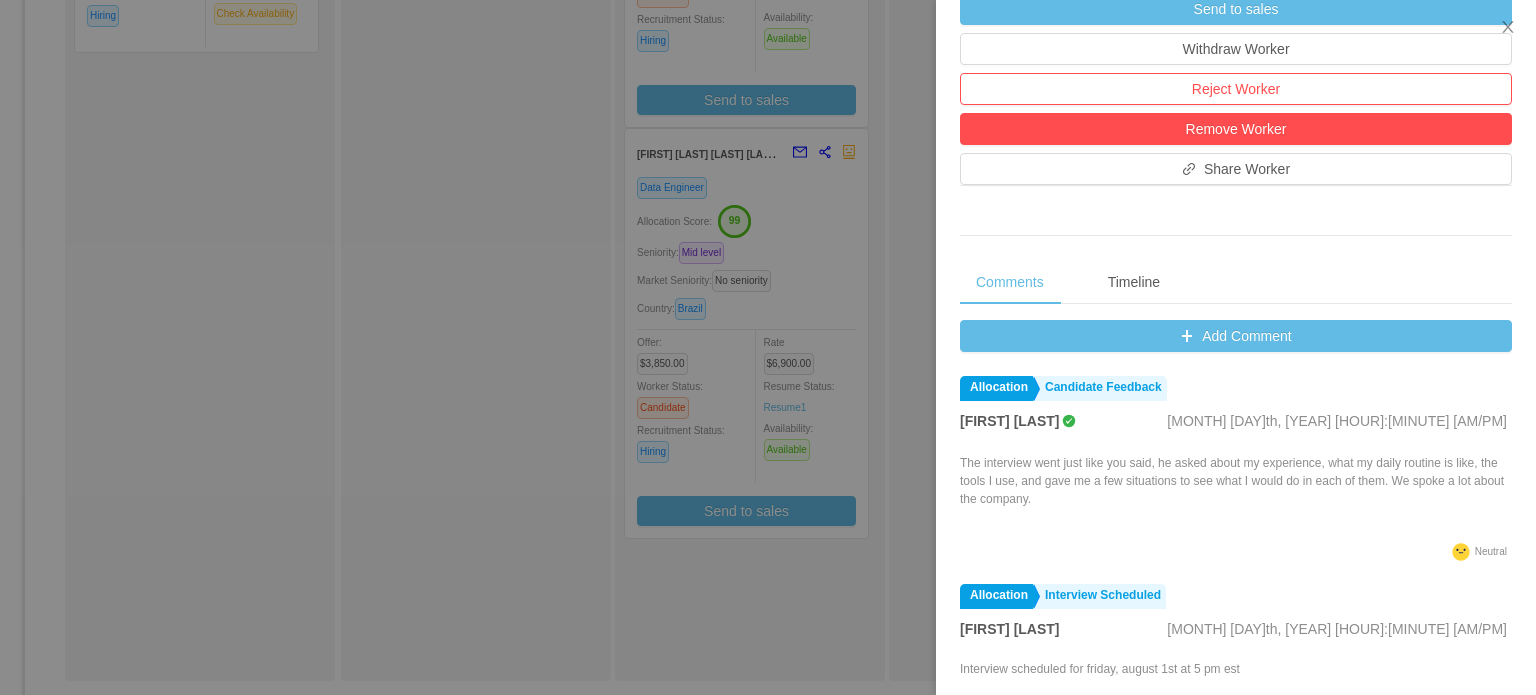 scroll, scrollTop: 674, scrollLeft: 0, axis: vertical 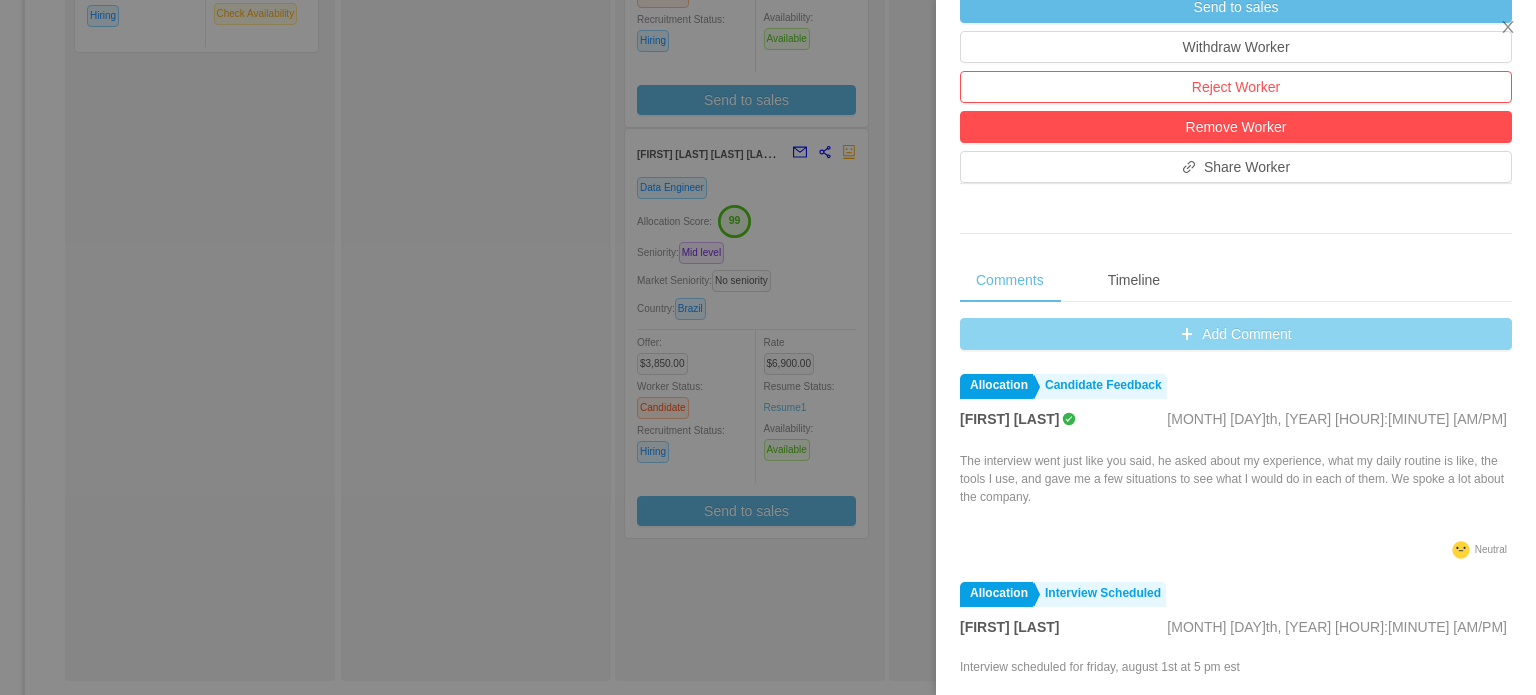 click on "Add Comment" at bounding box center [1236, 334] 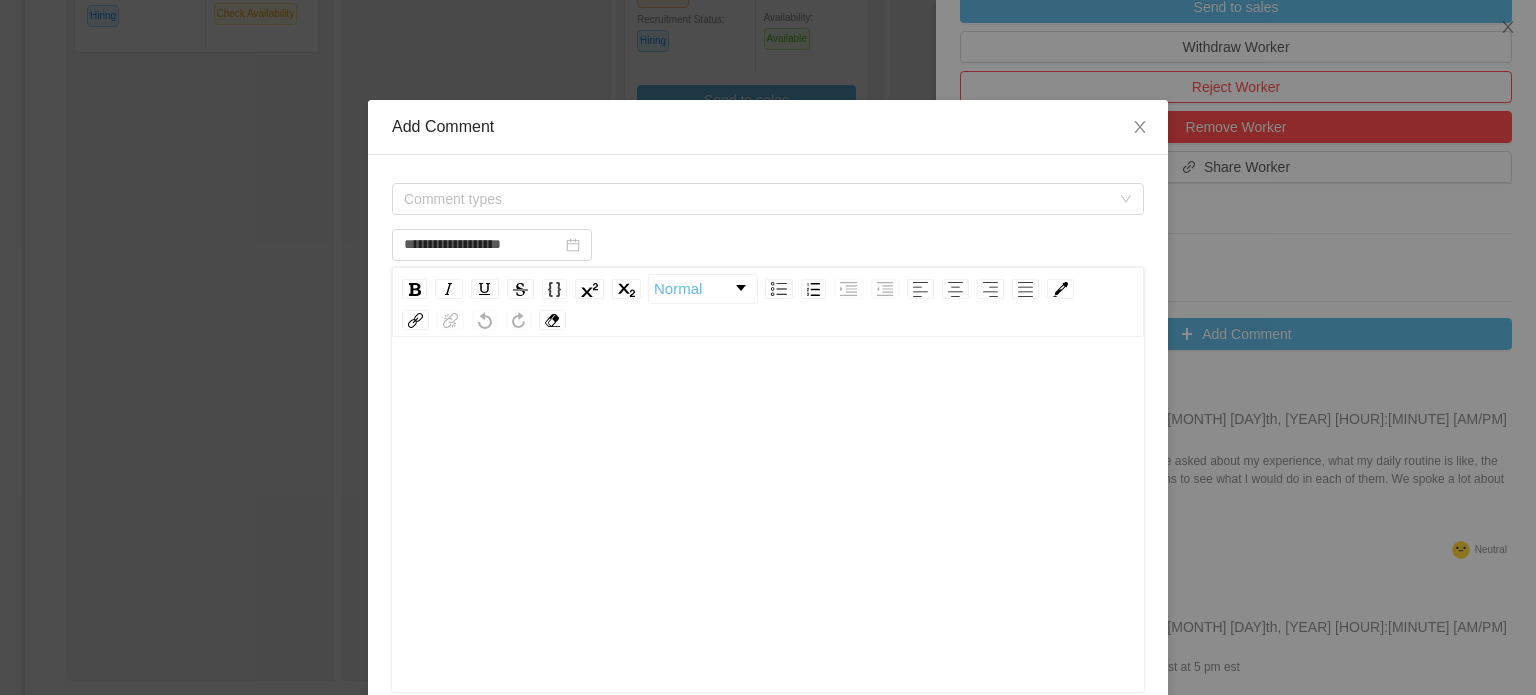 click at bounding box center (768, 391) 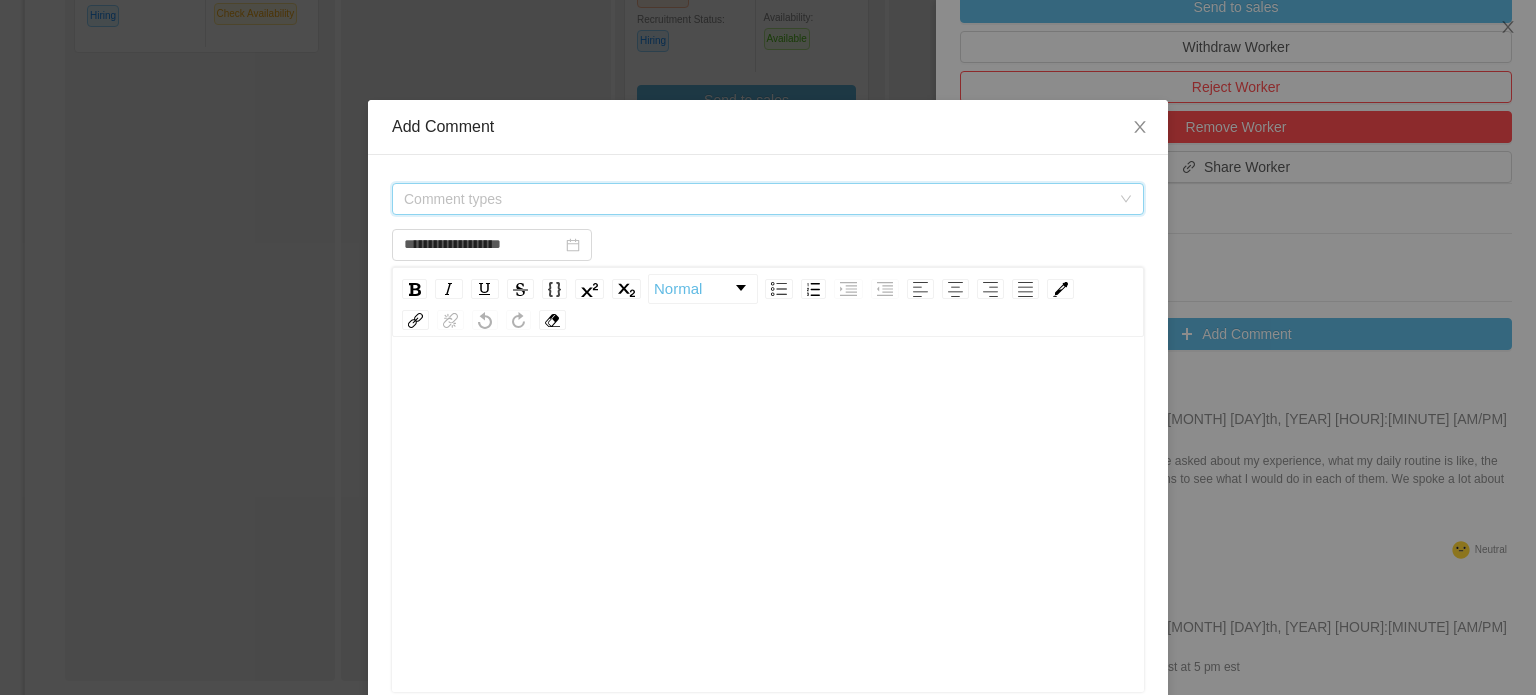 click on "Comment types" at bounding box center (757, 199) 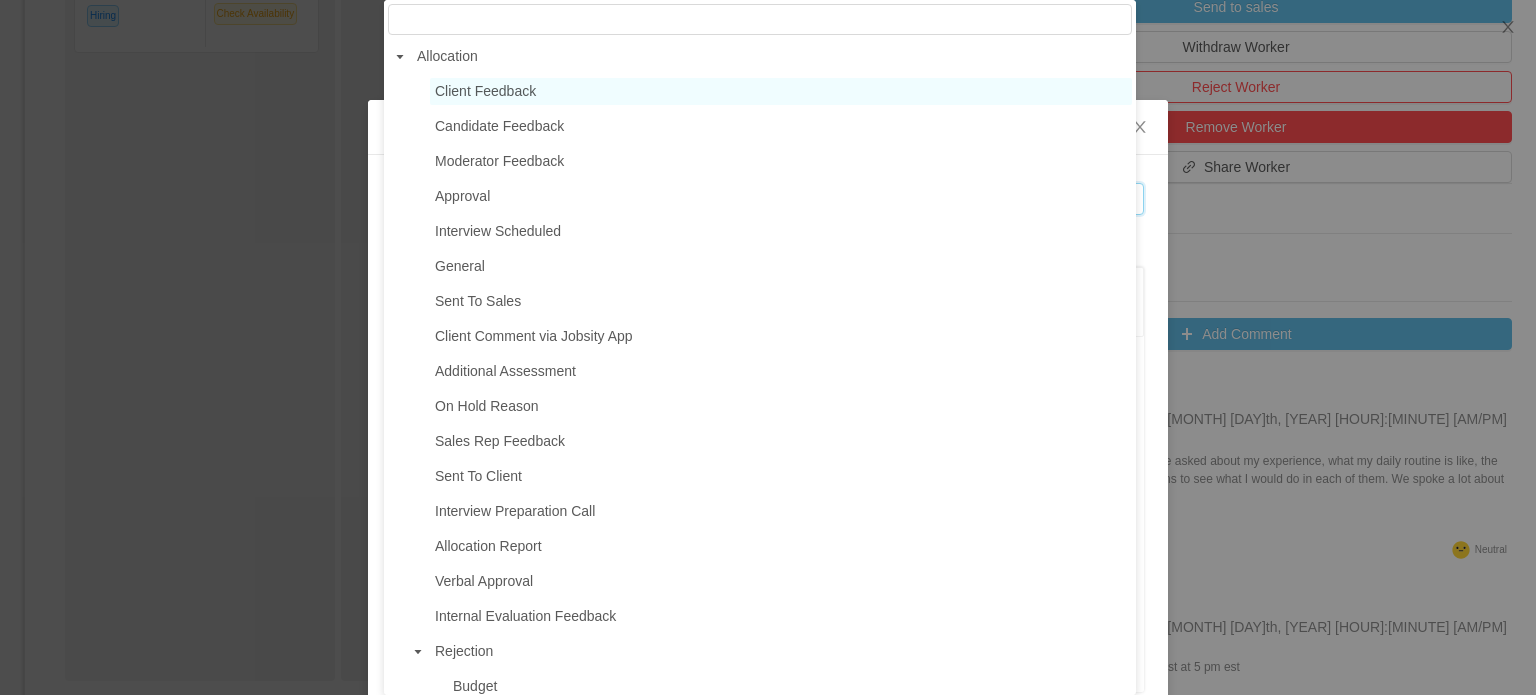 click on "Client Feedback" at bounding box center (781, 91) 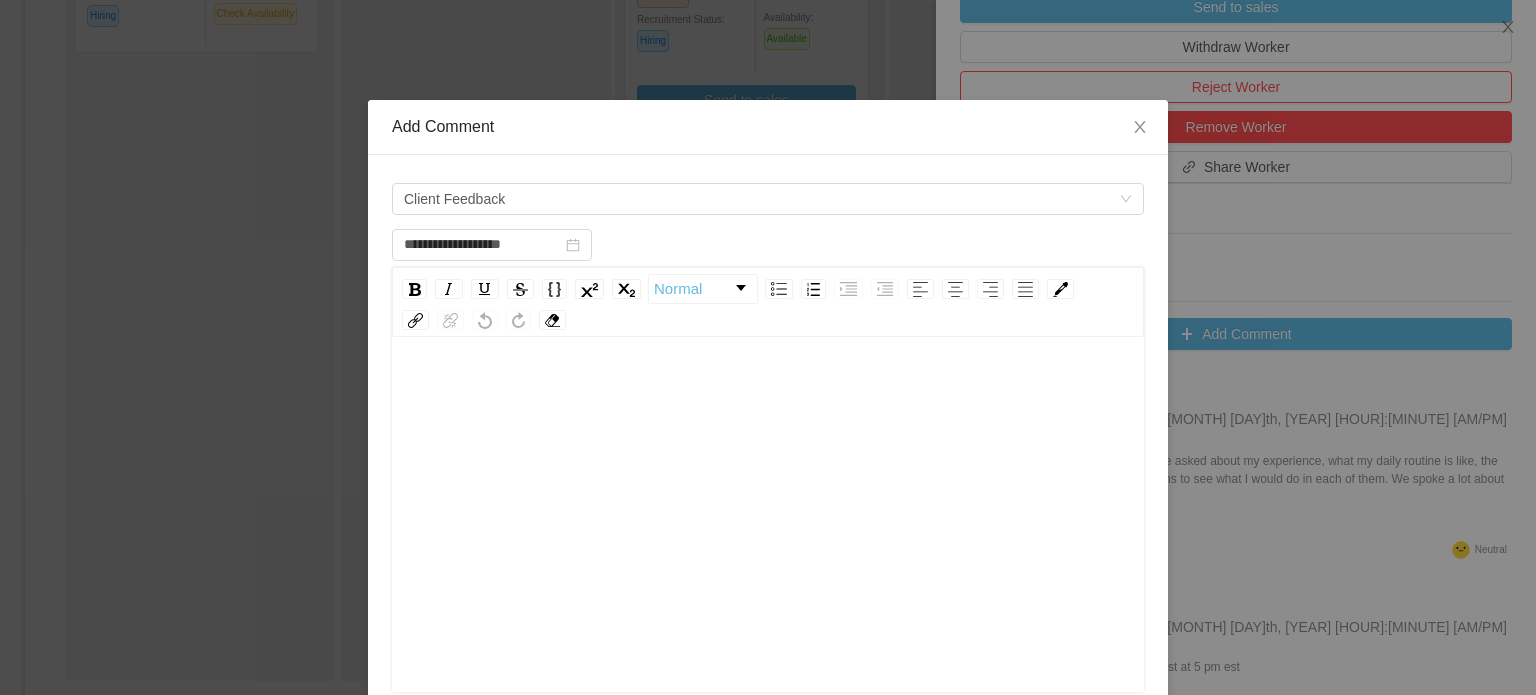click at bounding box center (768, 391) 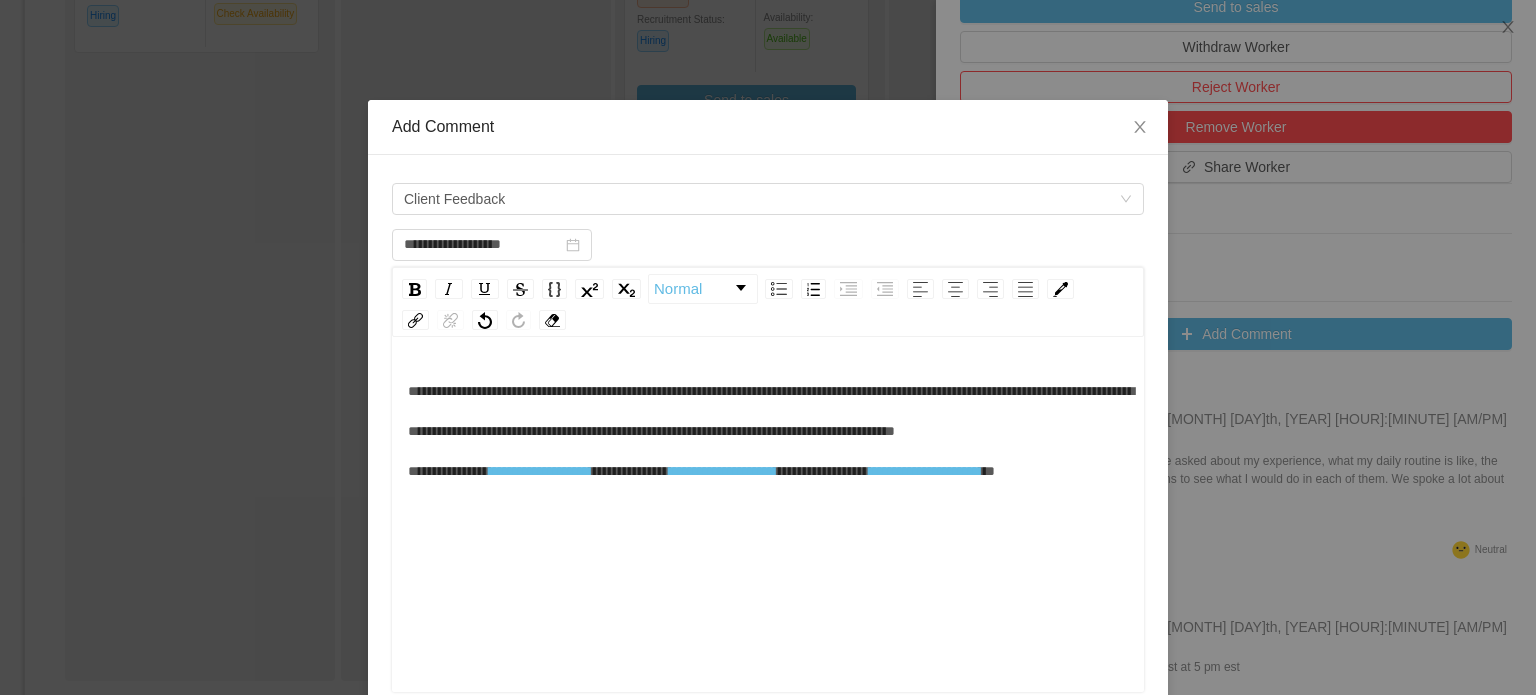 click on "**********" at bounding box center (629, 471) 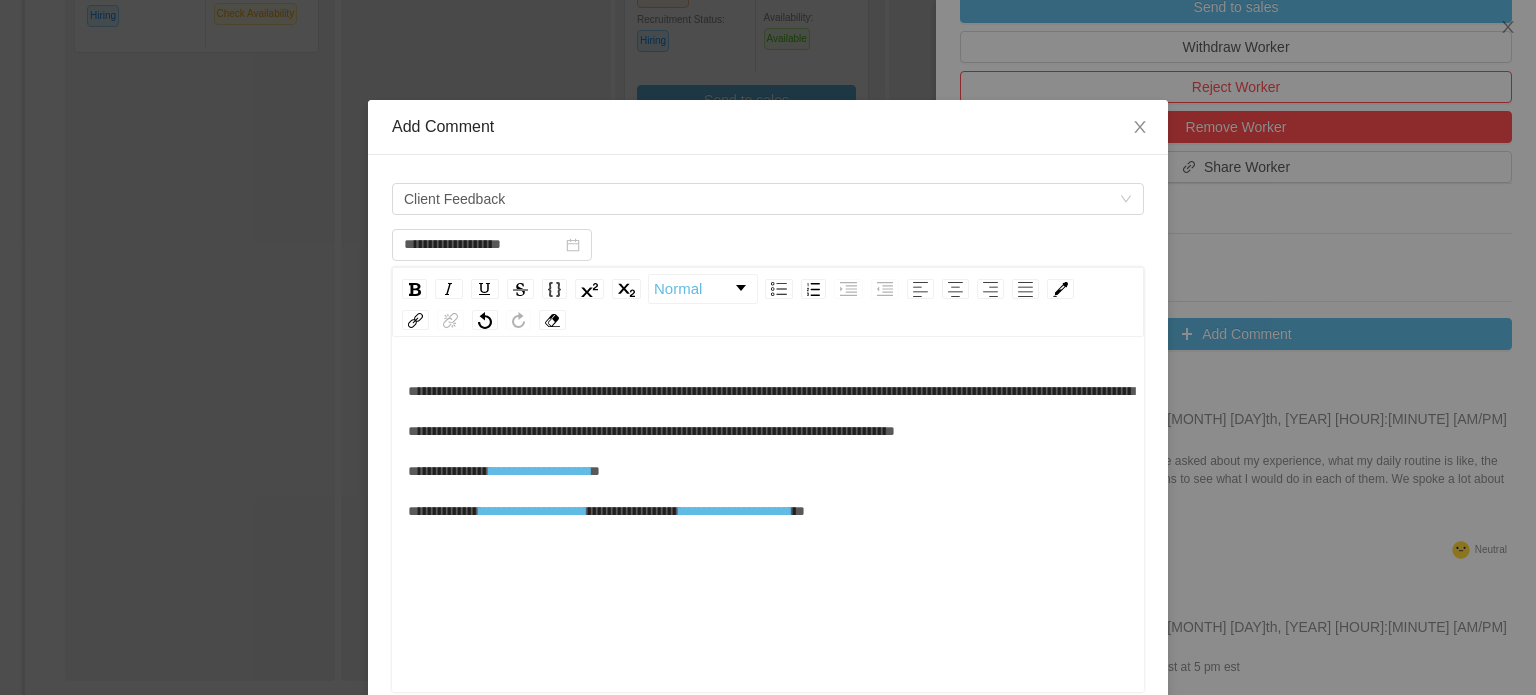 click on "**********" at bounding box center (631, 511) 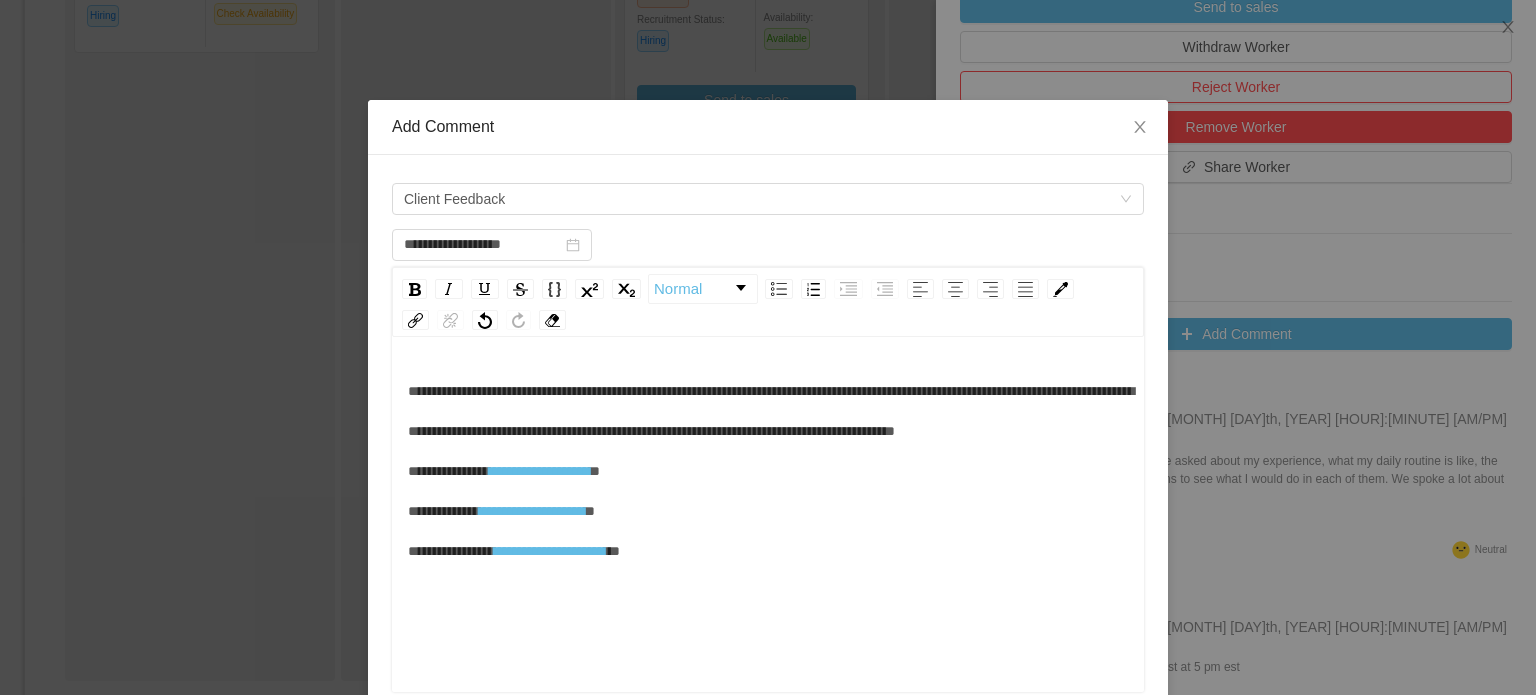 click on "**********" at bounding box center (768, 471) 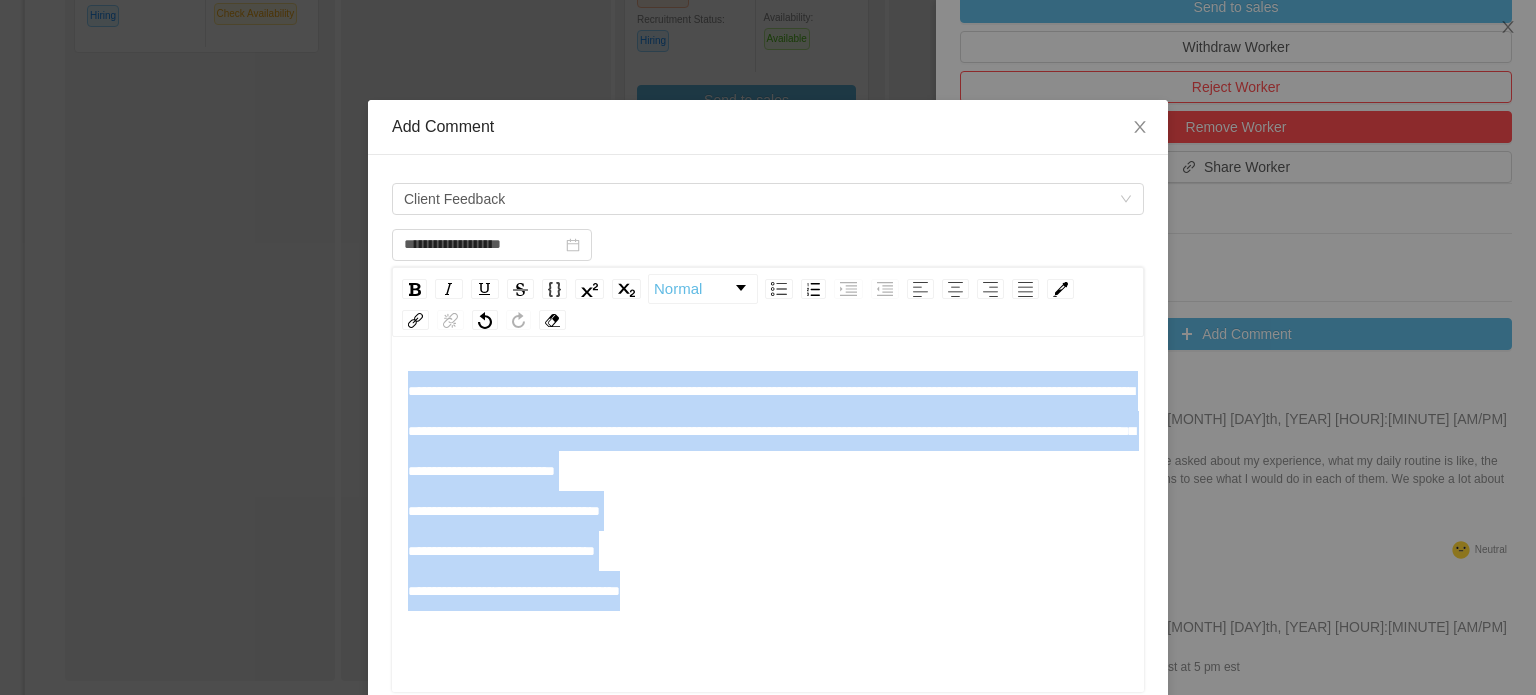 drag, startPoint x: 724, startPoint y: 595, endPoint x: 401, endPoint y: 384, distance: 385.81082 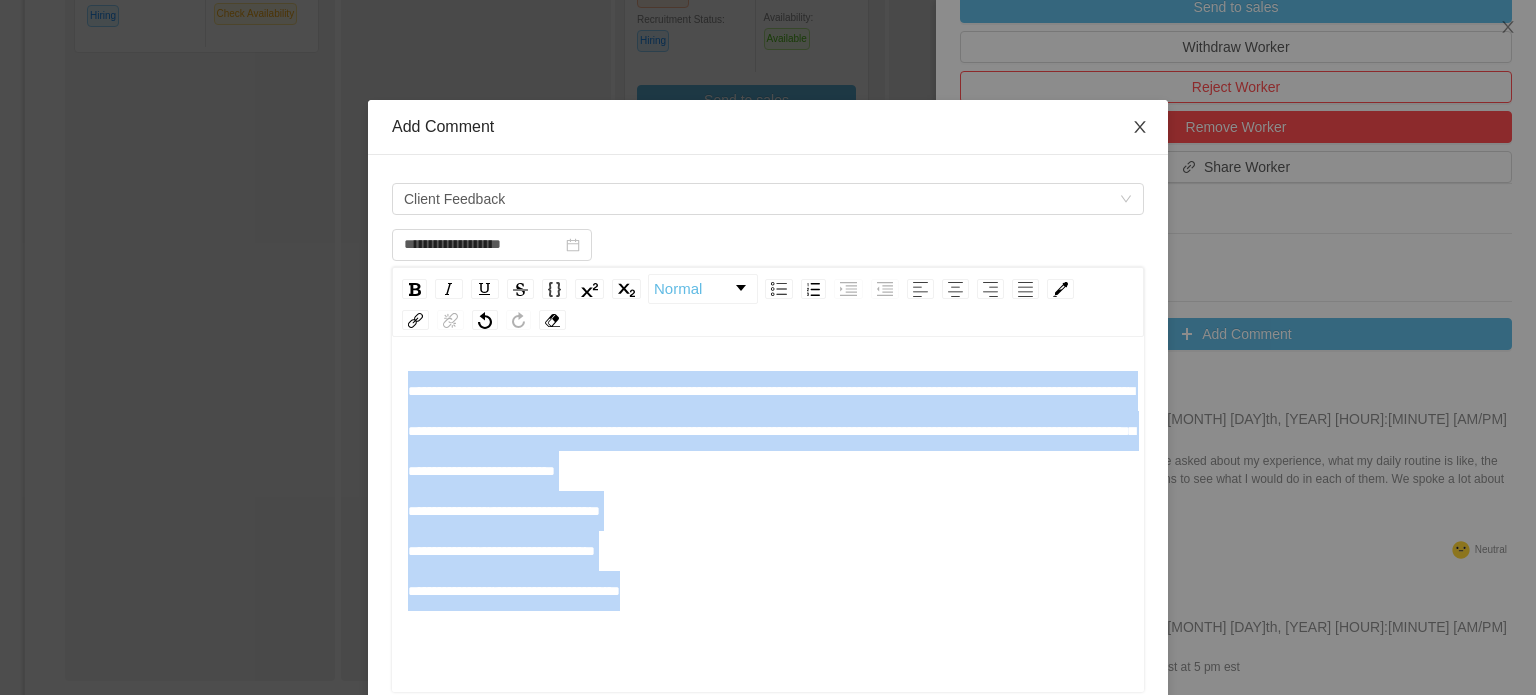 type on "**********" 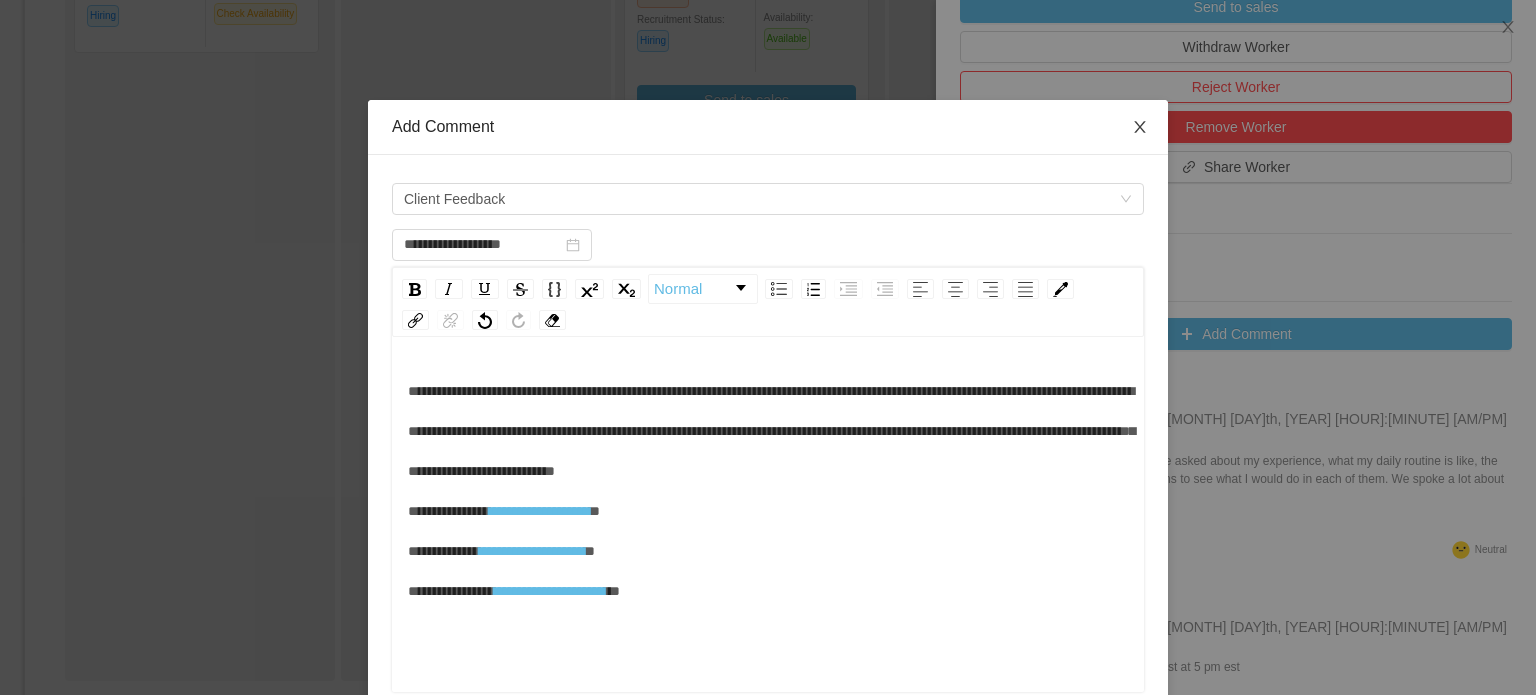 click 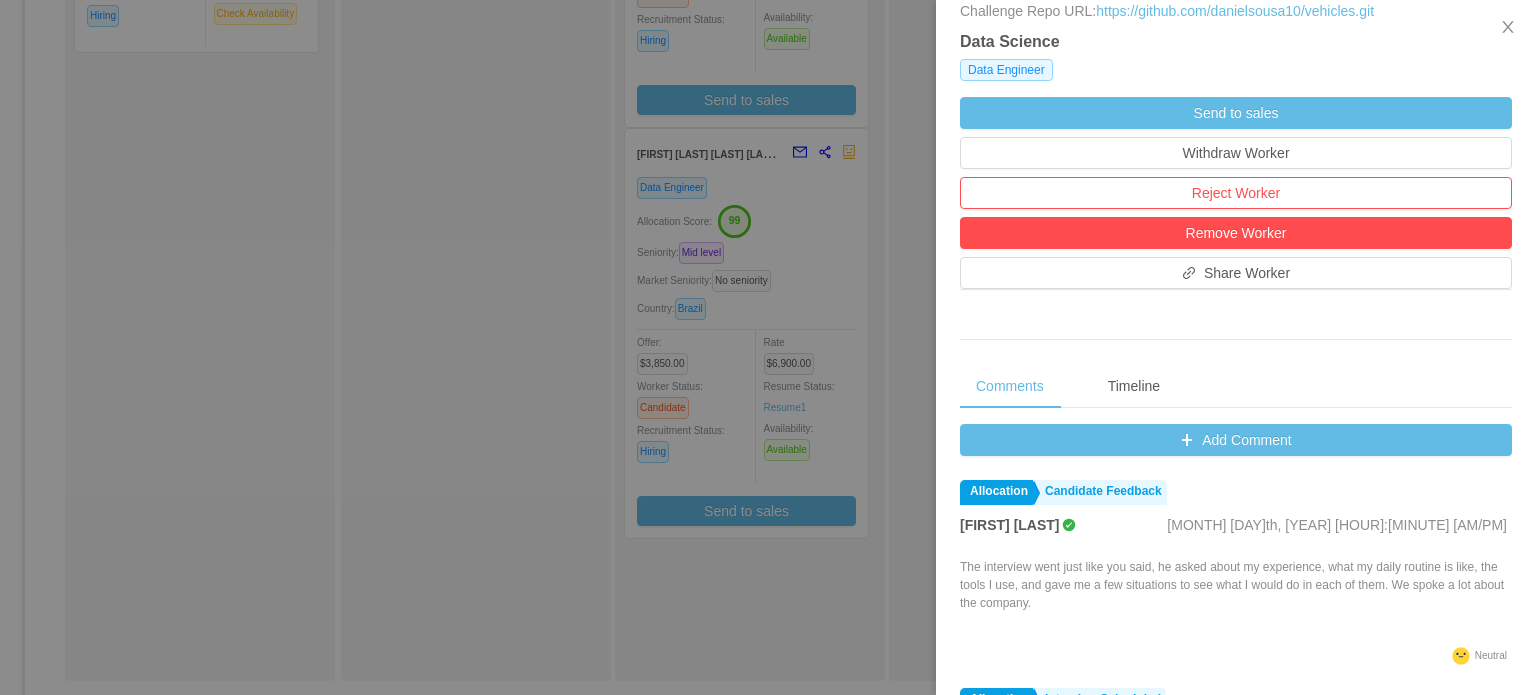 scroll, scrollTop: 568, scrollLeft: 0, axis: vertical 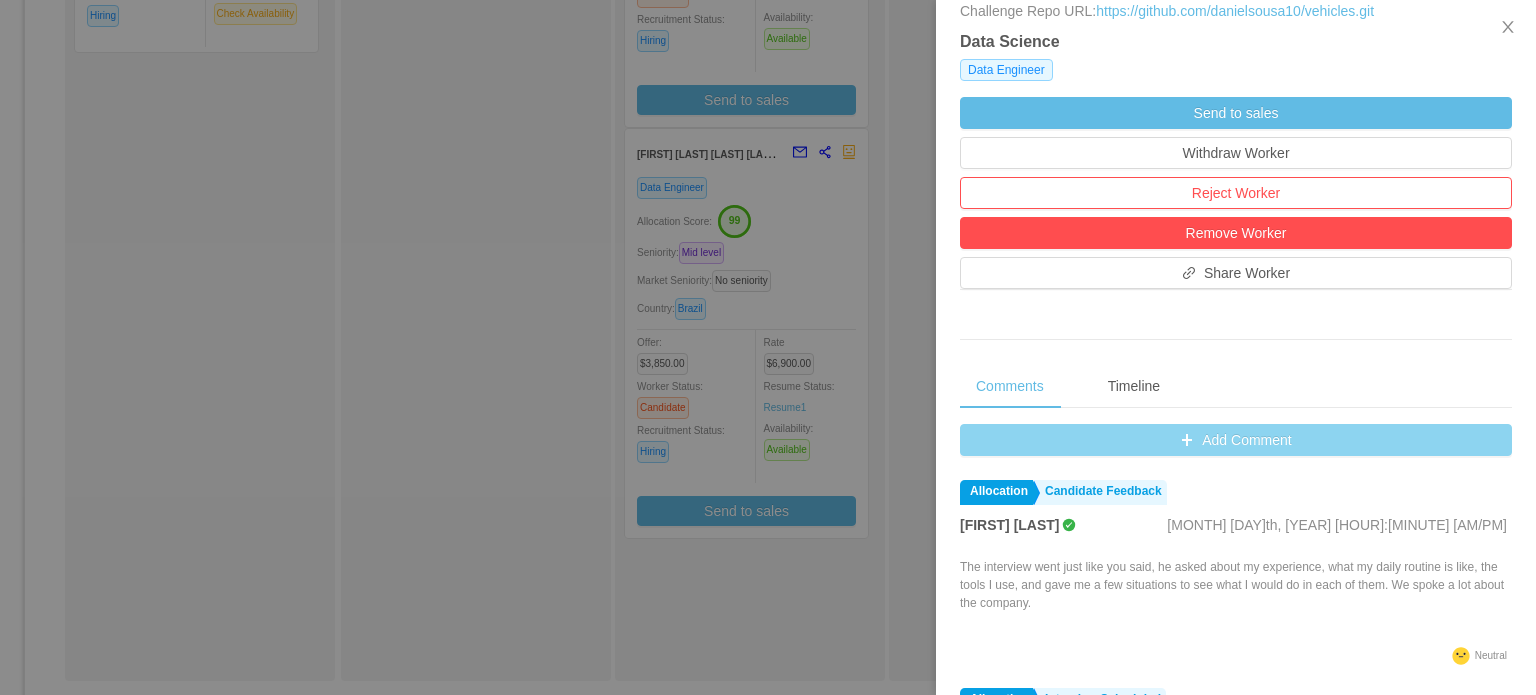click on "Add Comment" at bounding box center [1236, 440] 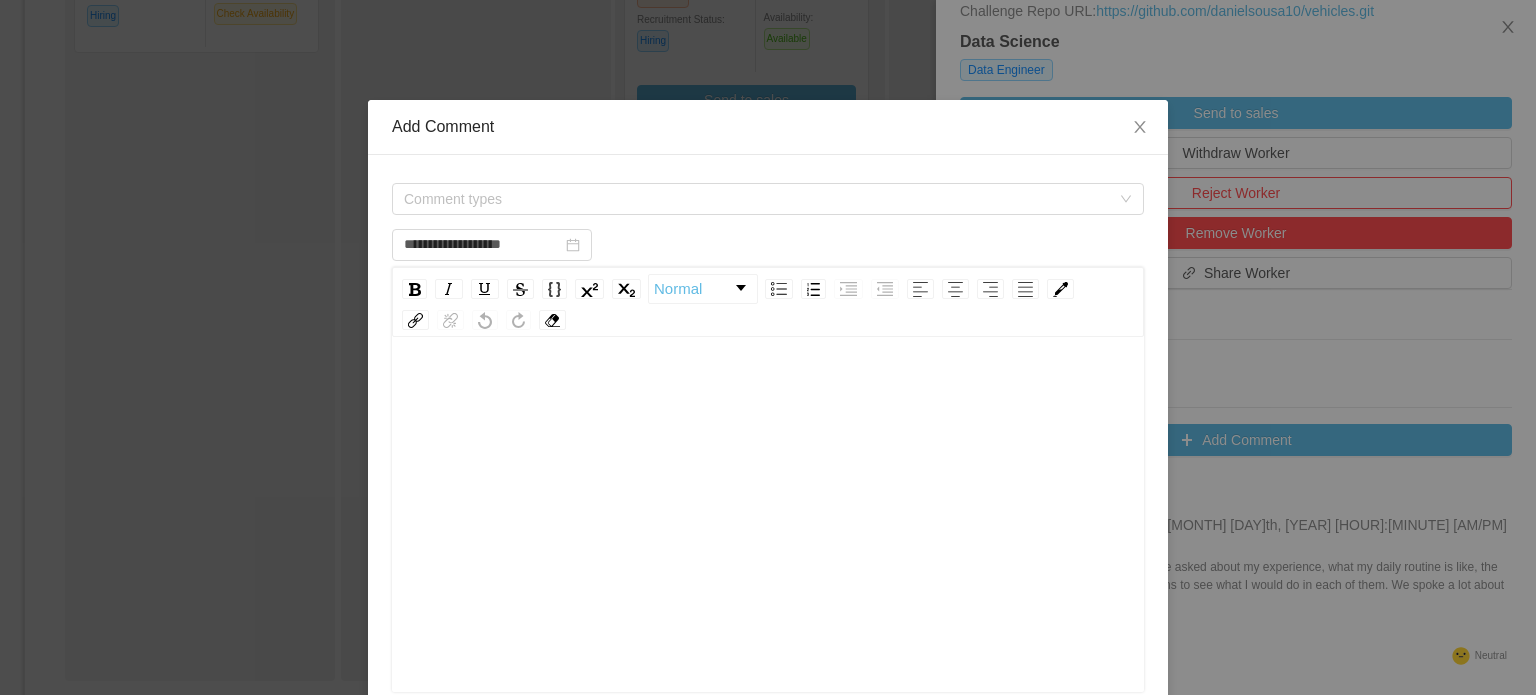 click at bounding box center (768, 391) 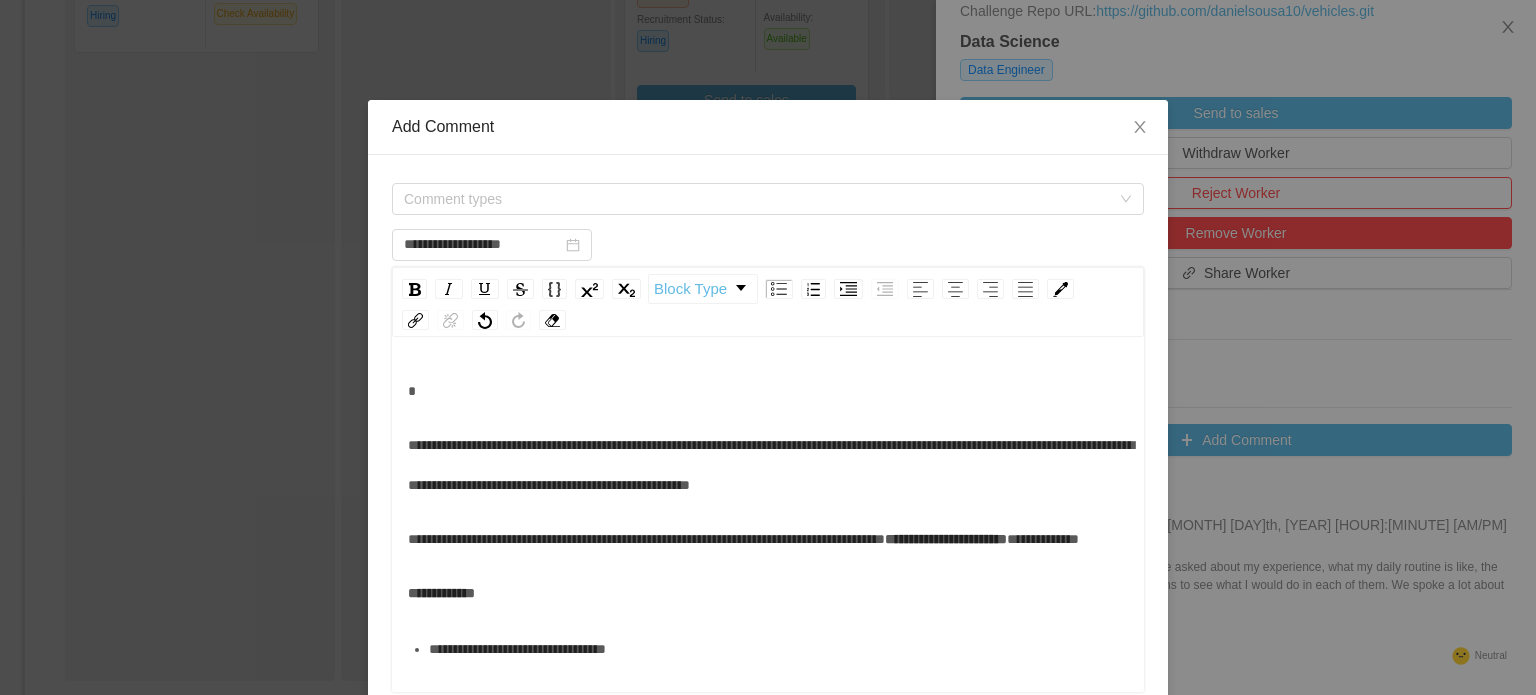 type on "**********" 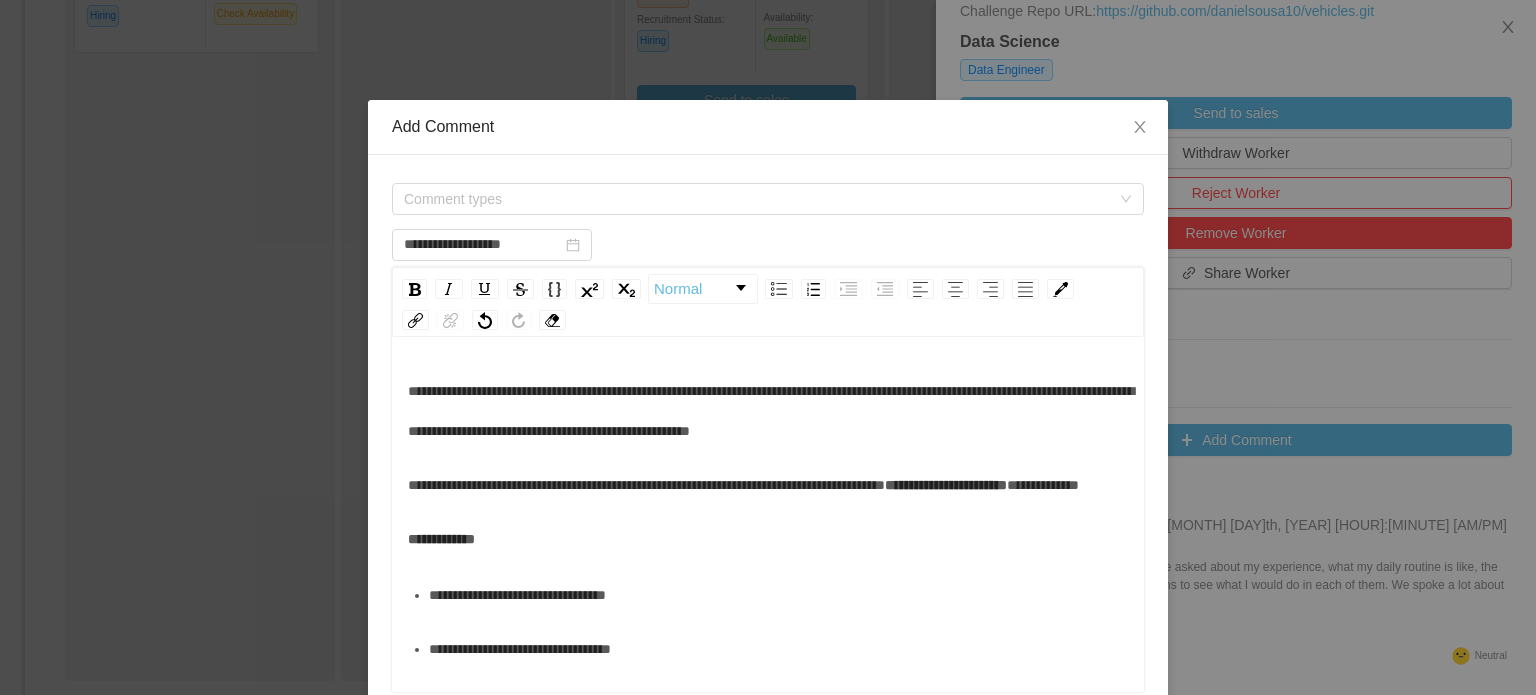 click on "**********" at bounding box center [771, 411] 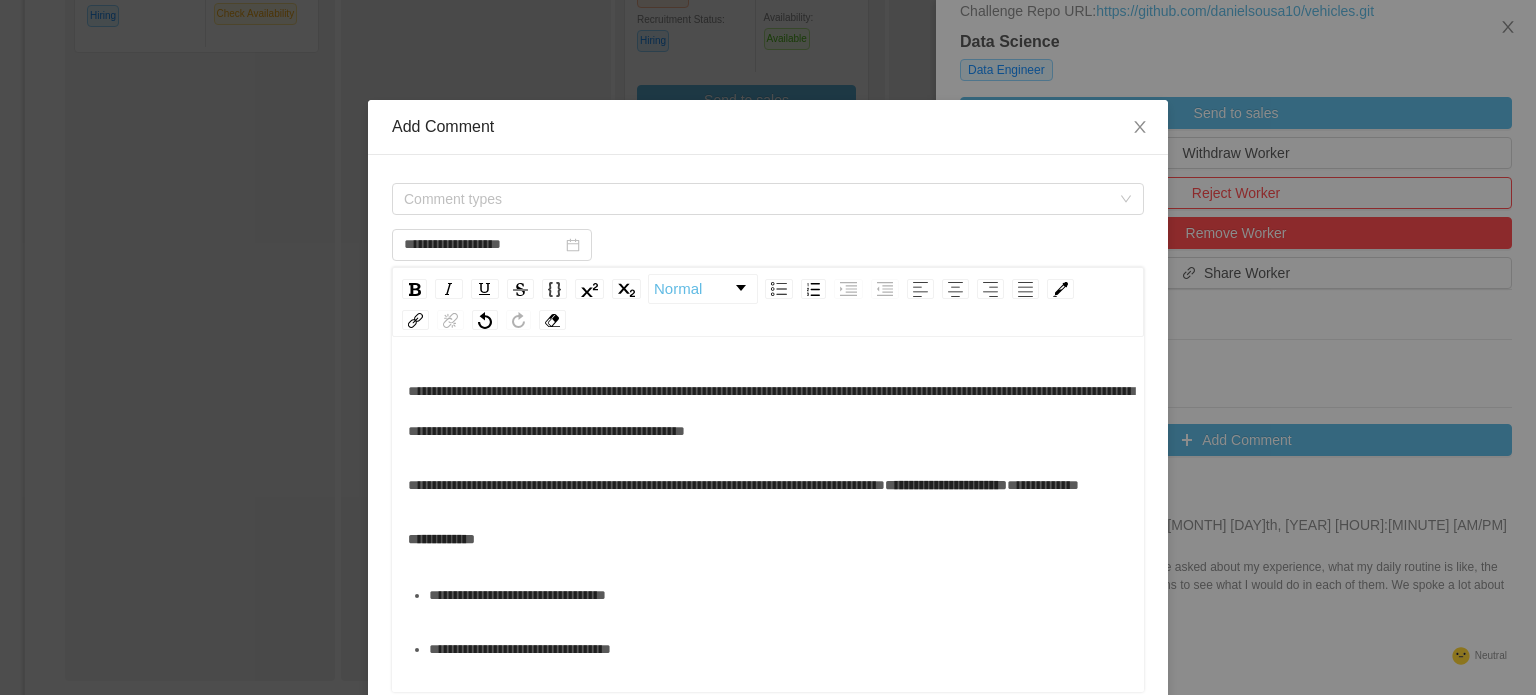 type 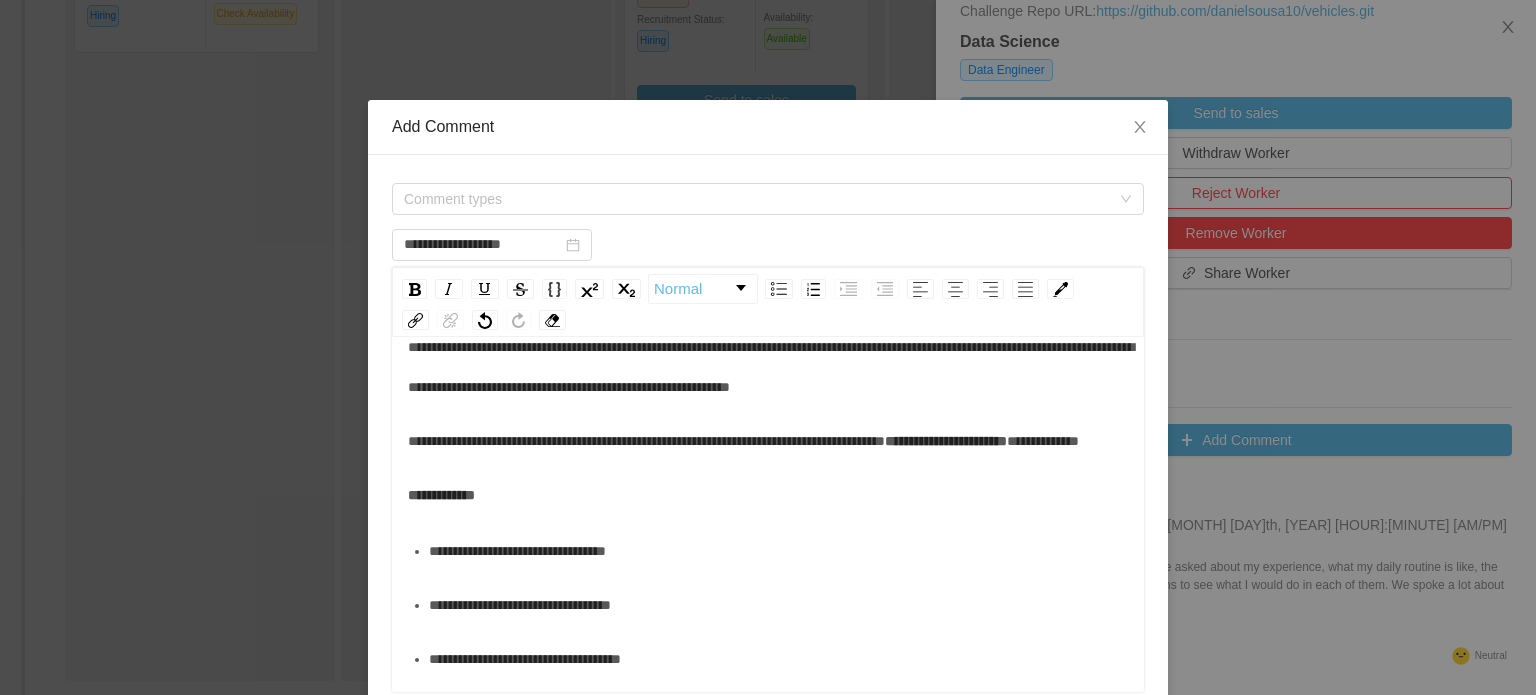 scroll, scrollTop: 150, scrollLeft: 0, axis: vertical 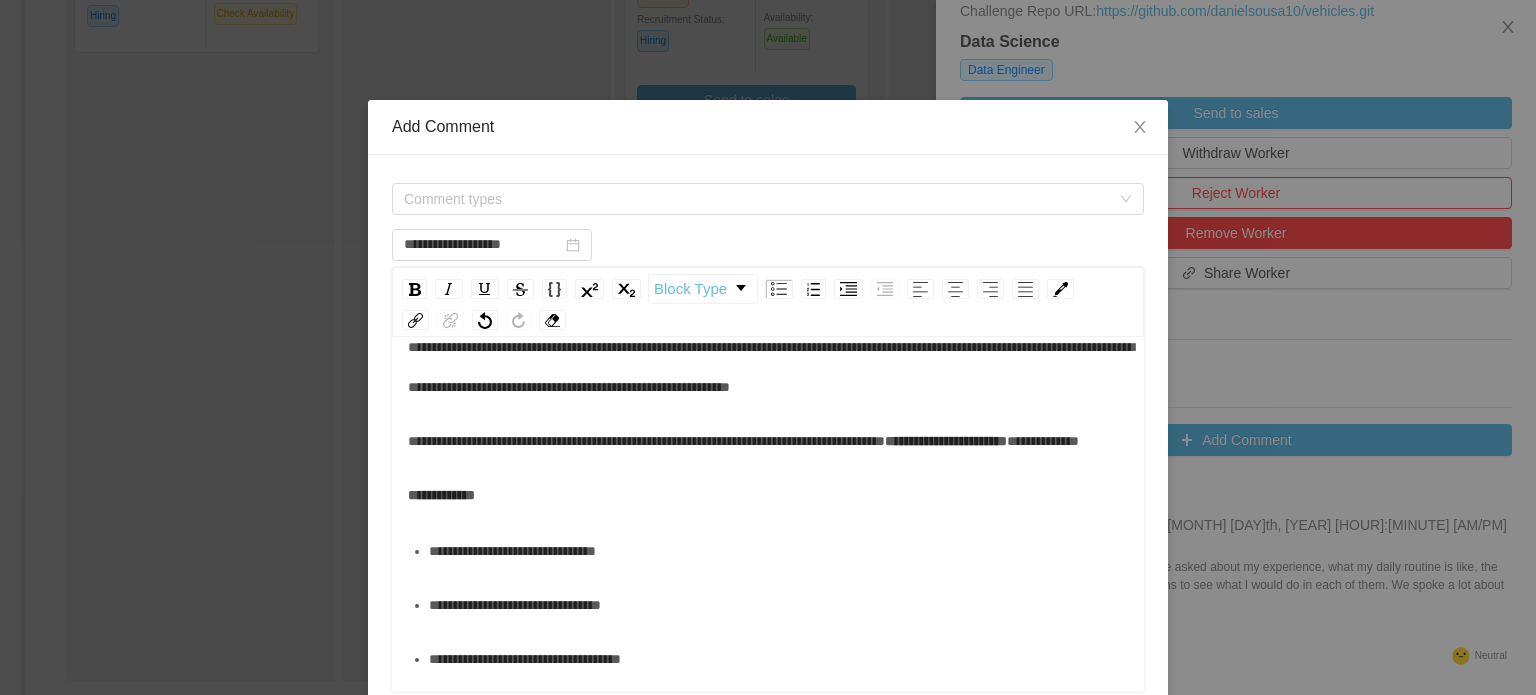 click on "**********" at bounding box center [512, 551] 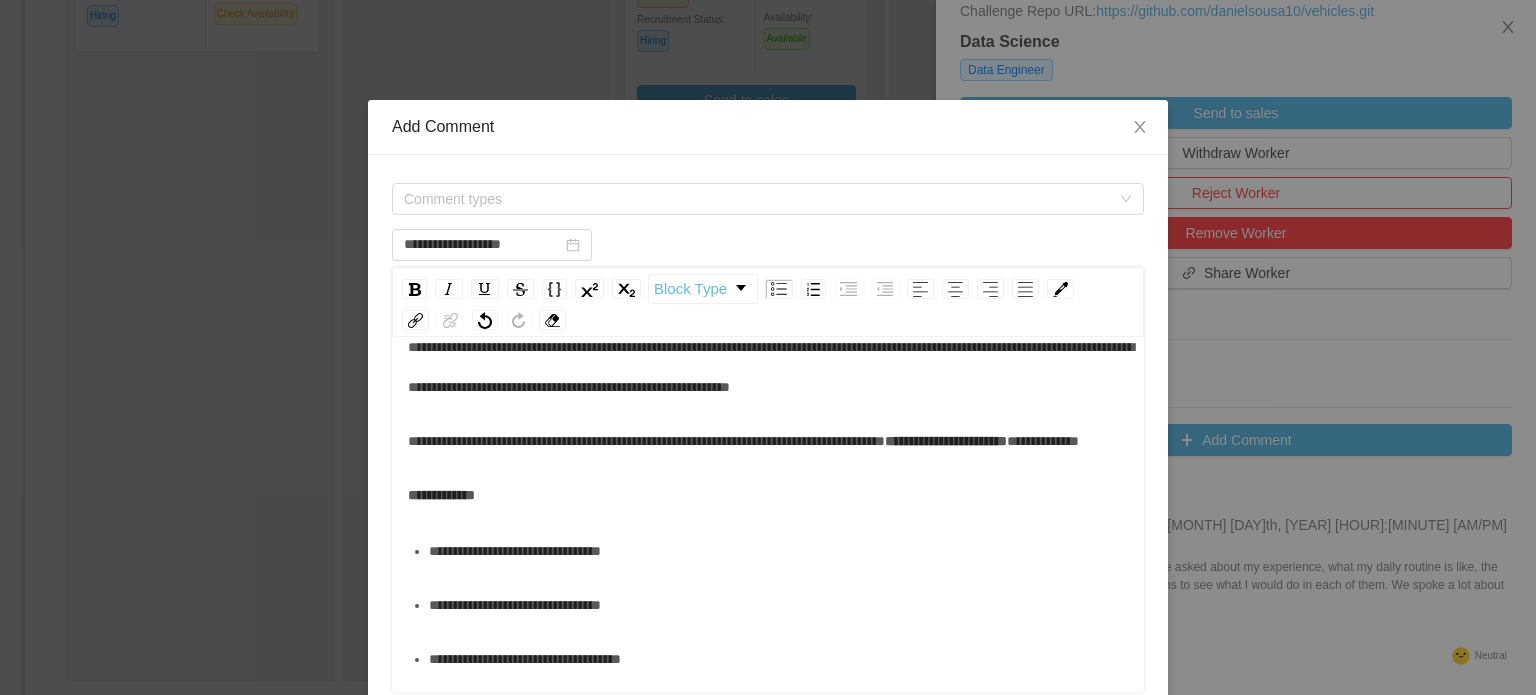 click on "**********" at bounding box center [515, 605] 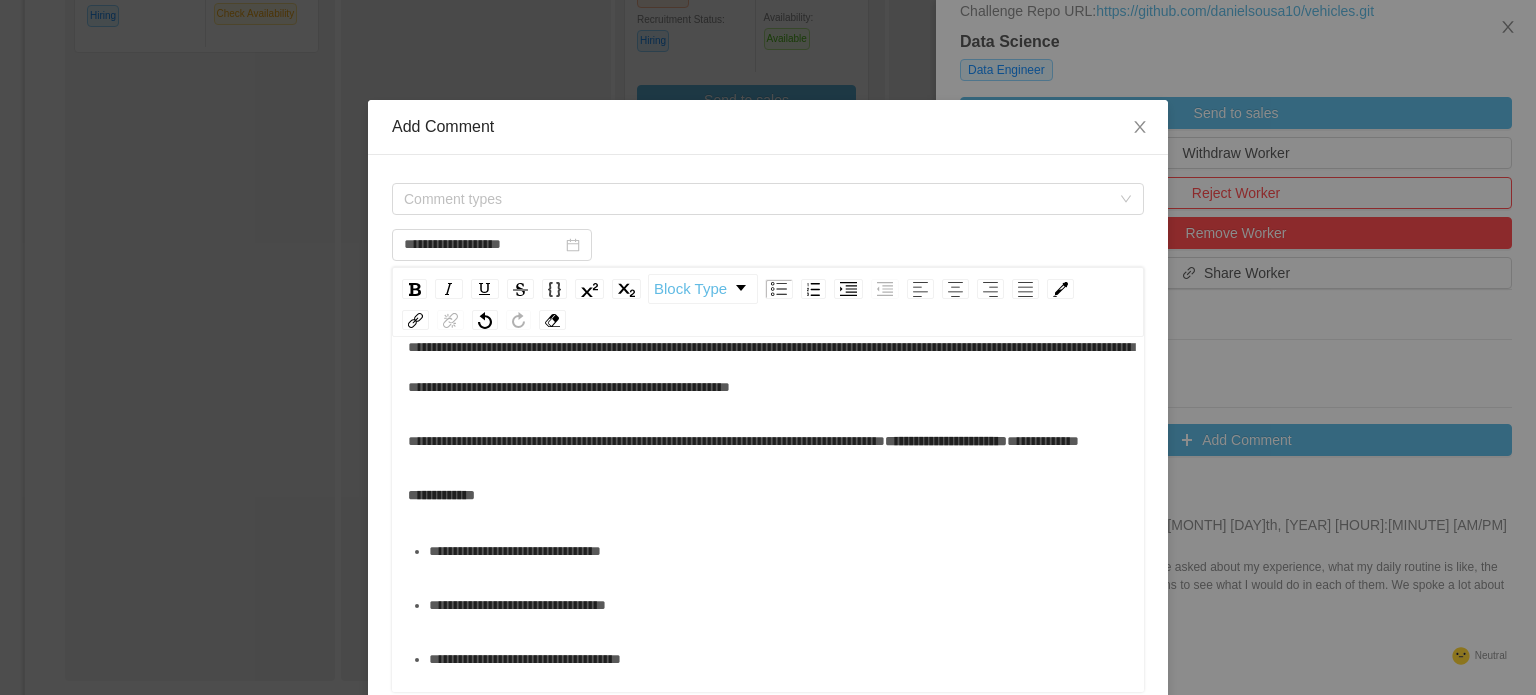 click on "**********" at bounding box center (525, 659) 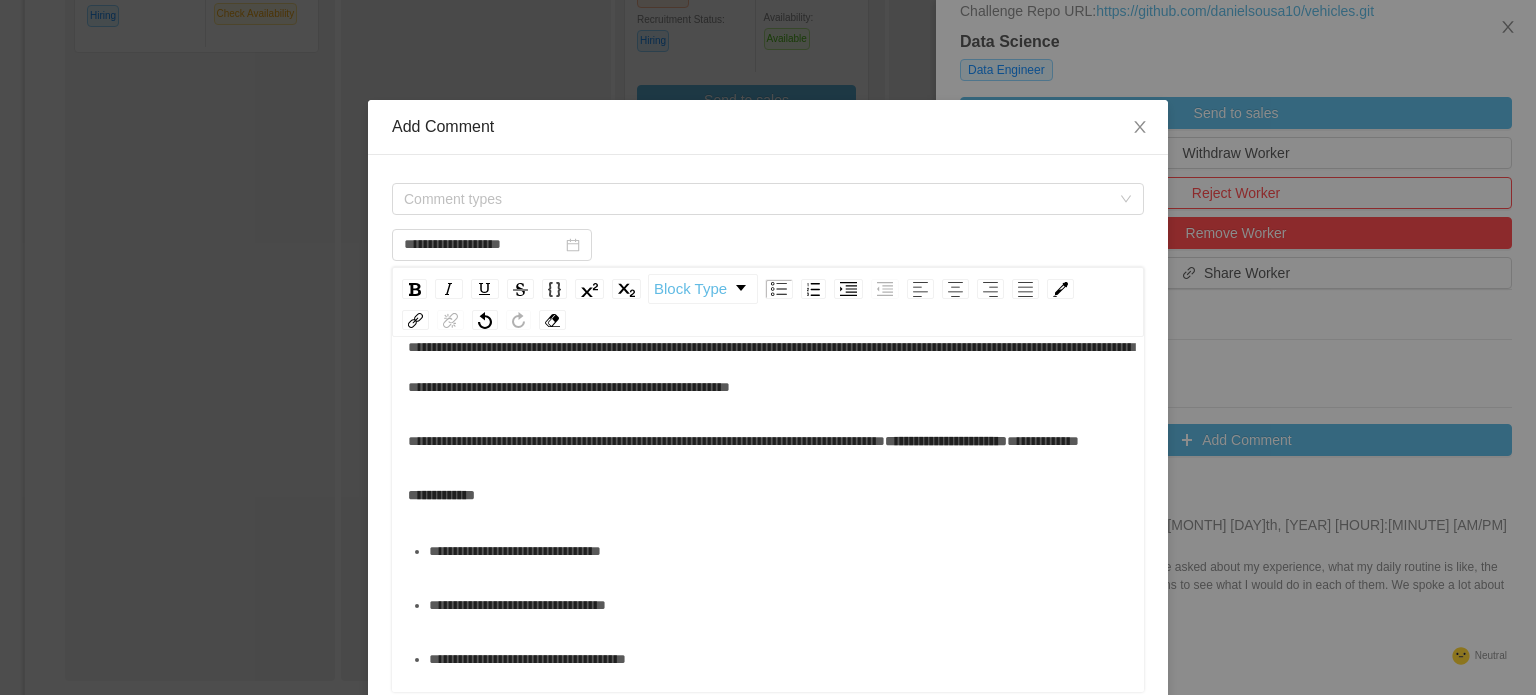 scroll, scrollTop: 224, scrollLeft: 0, axis: vertical 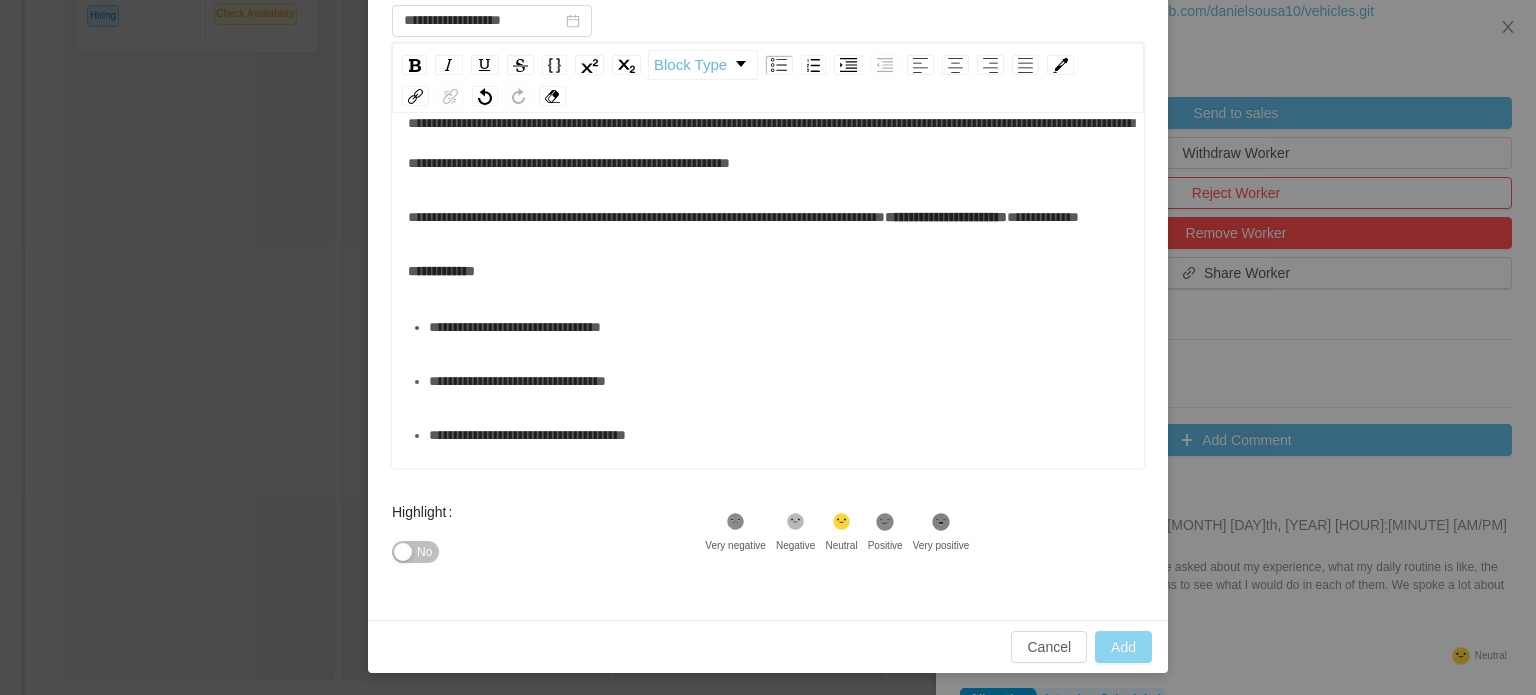 click on "Add" at bounding box center (1123, 647) 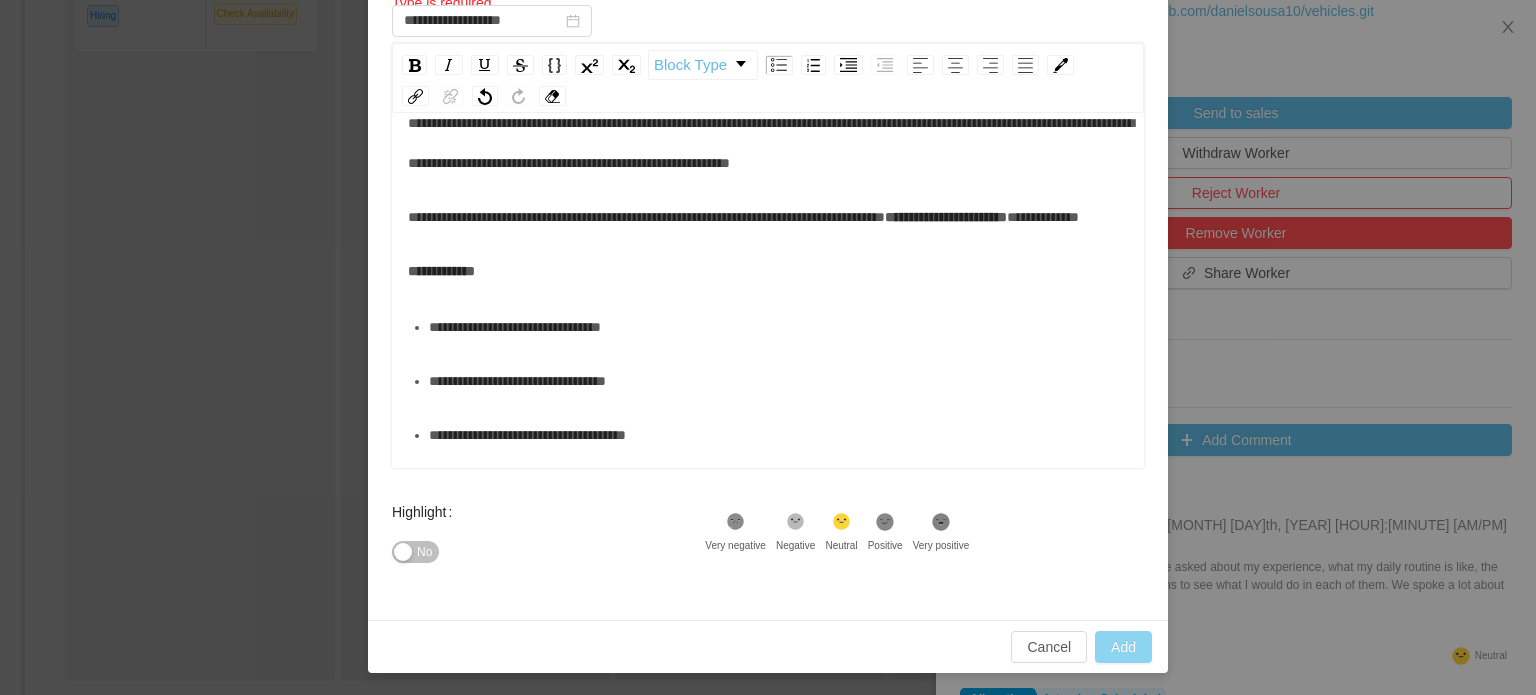 click on "Add" at bounding box center (1123, 647) 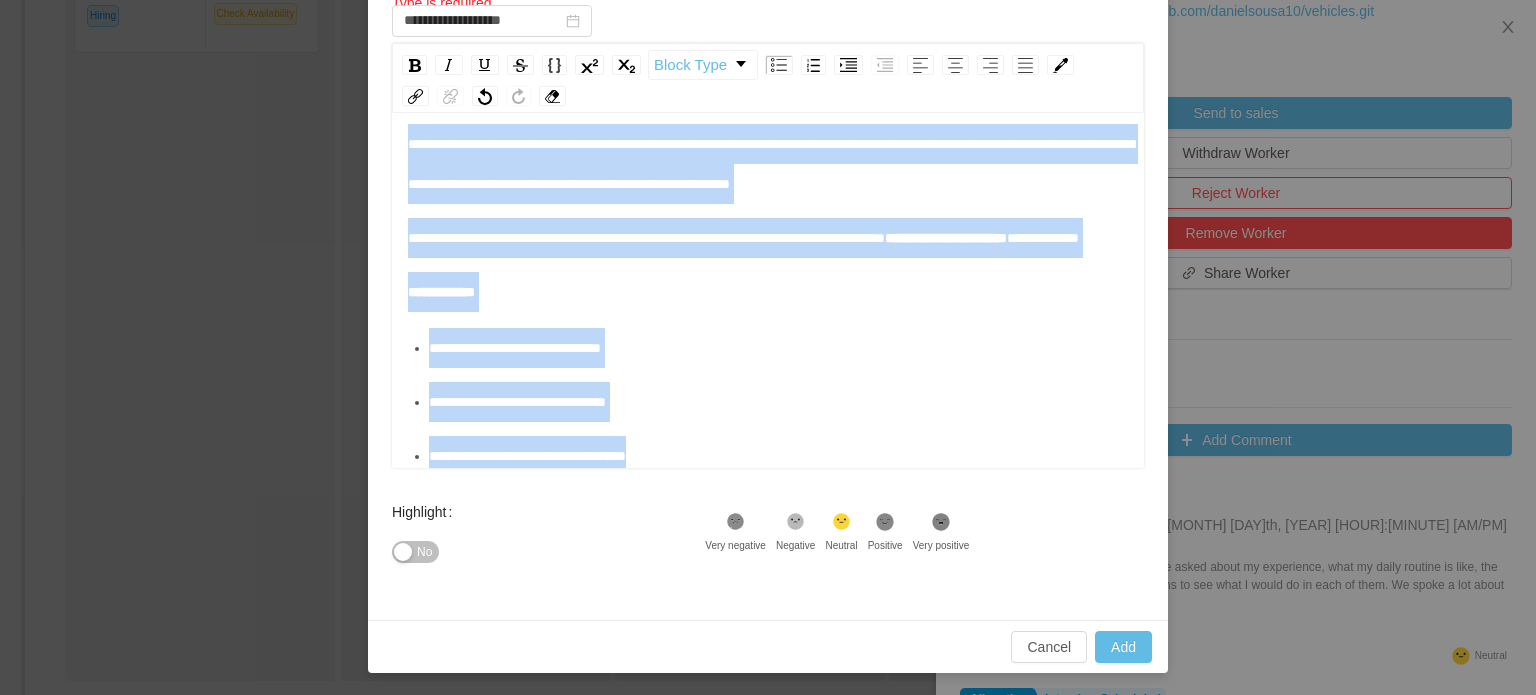 scroll, scrollTop: 0, scrollLeft: 0, axis: both 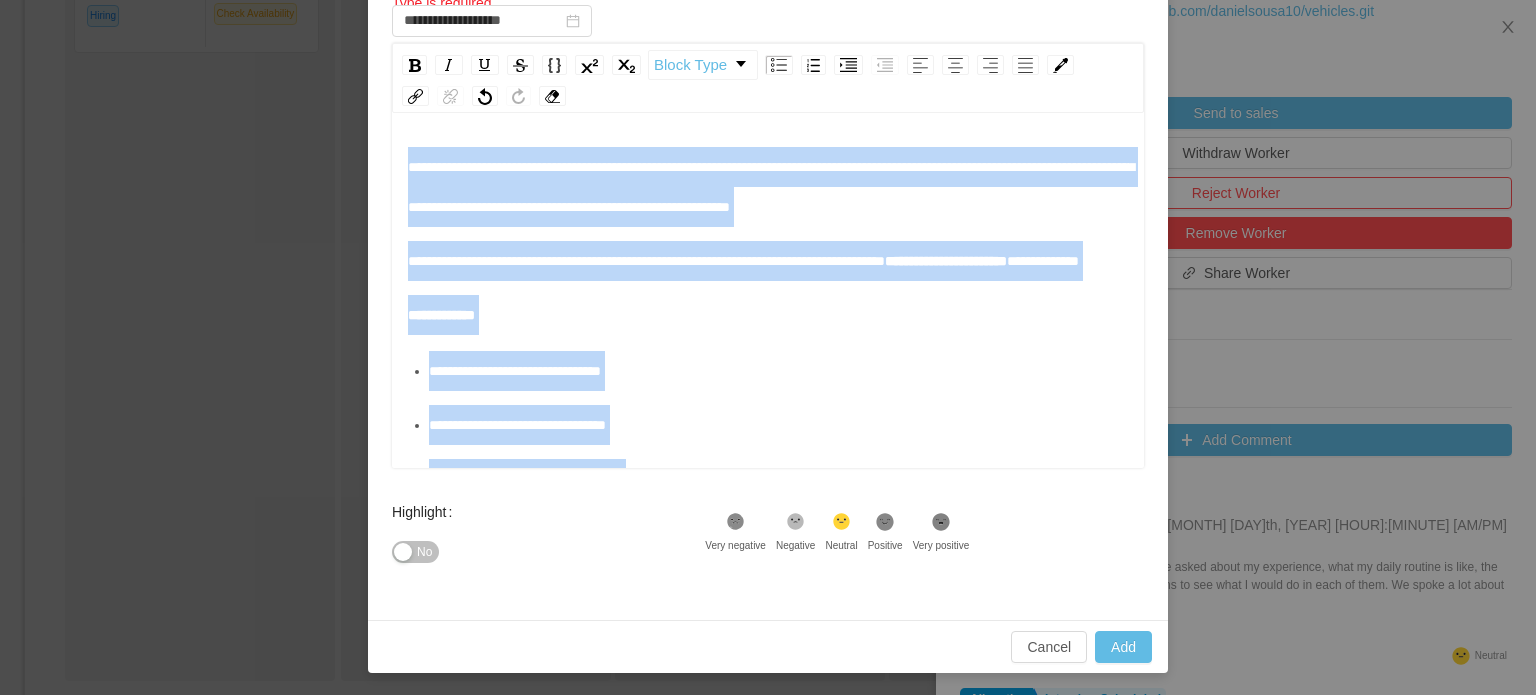 drag, startPoint x: 717, startPoint y: 443, endPoint x: 361, endPoint y: 115, distance: 484.0661 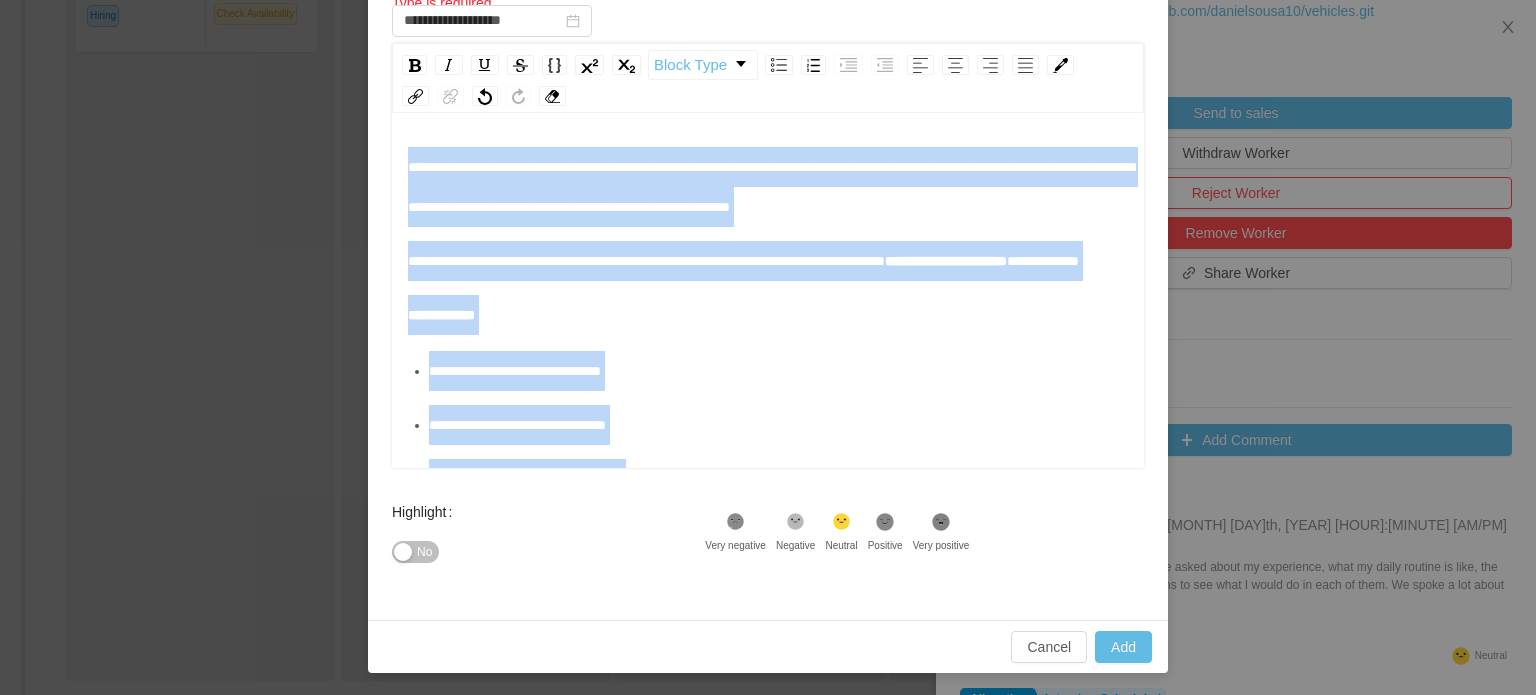 copy on "**********" 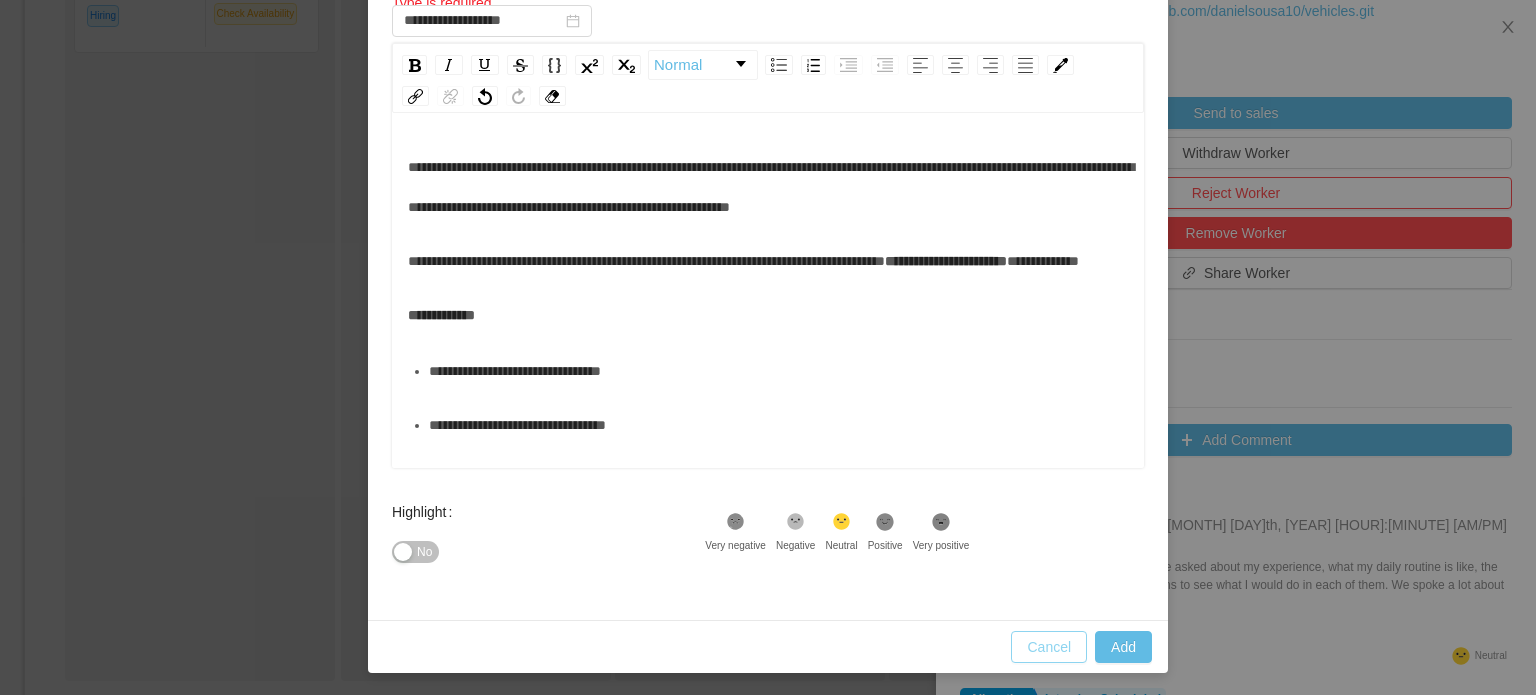 type on "**********" 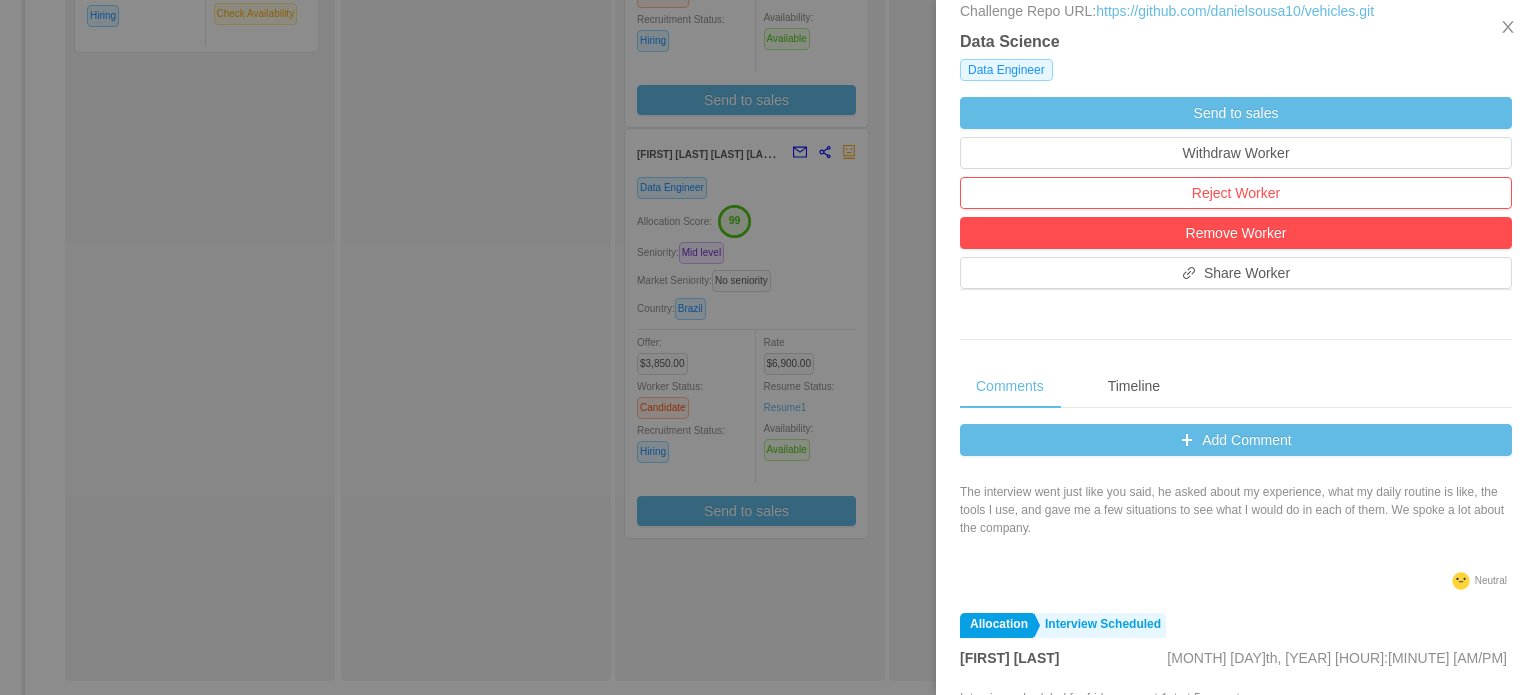 scroll, scrollTop: 72, scrollLeft: 0, axis: vertical 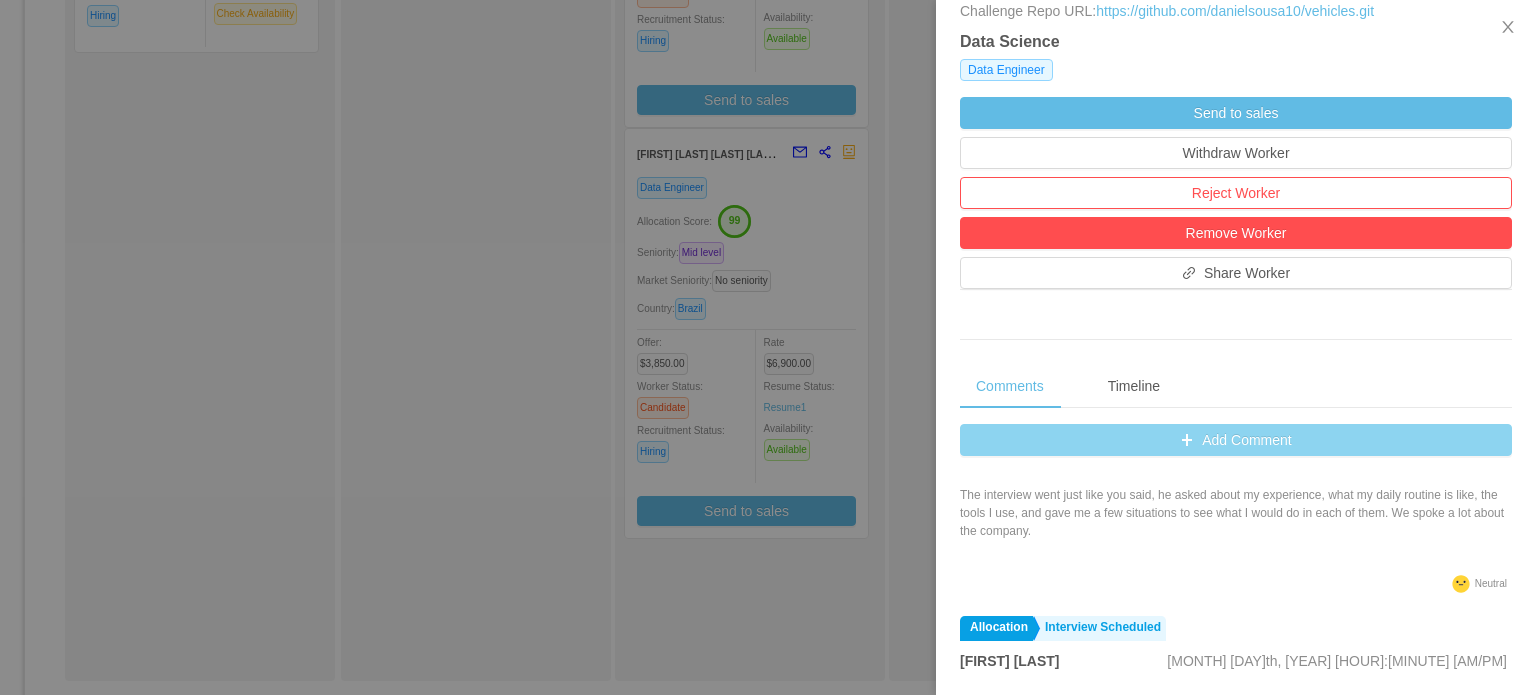click on "Add Comment" at bounding box center [1236, 440] 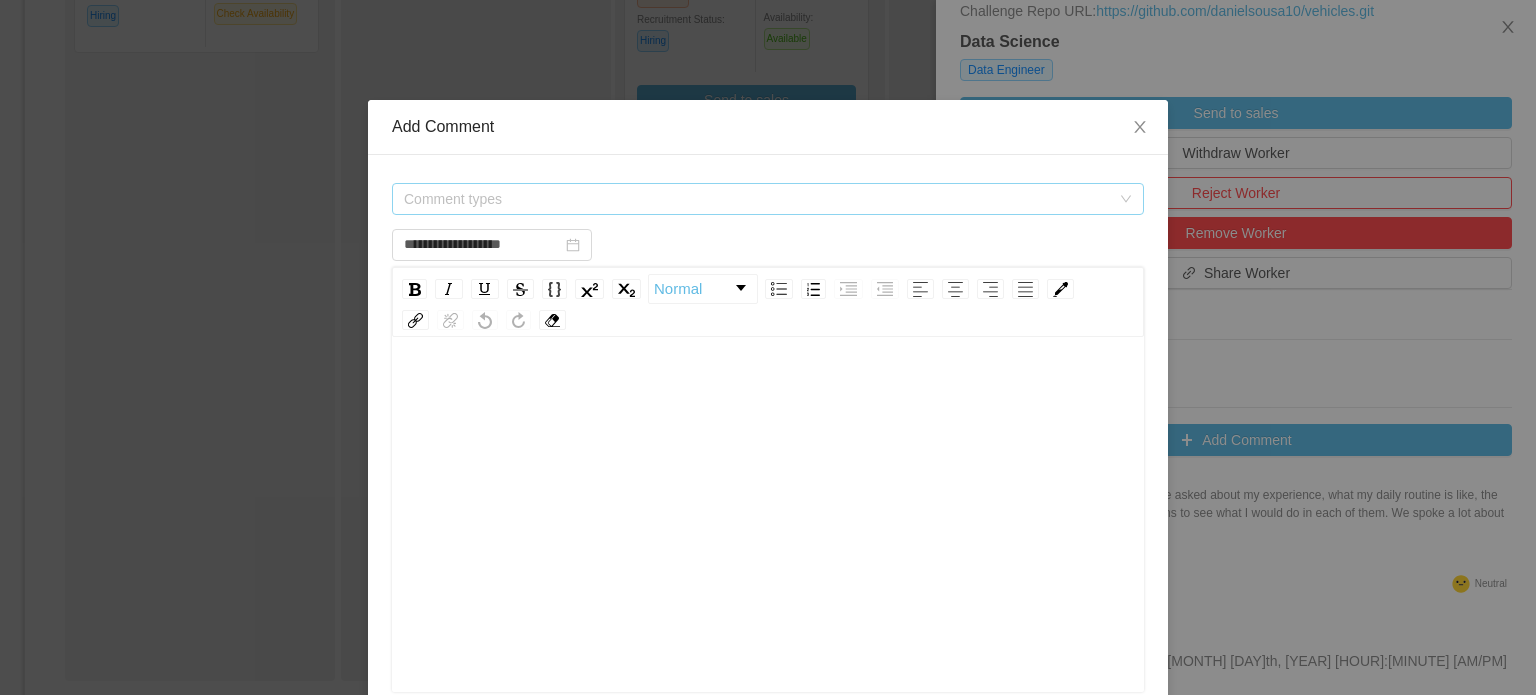 click on "Comment types" at bounding box center (757, 199) 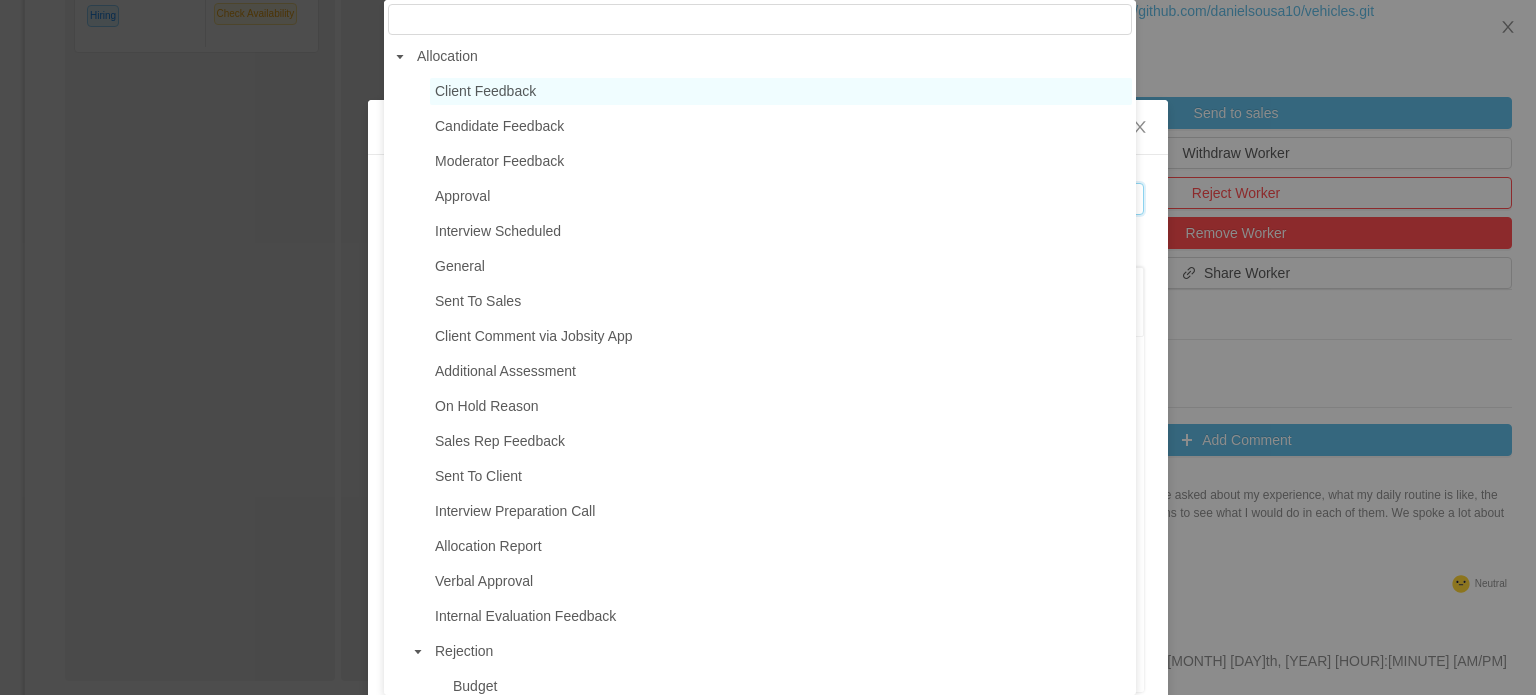 click on "Client Feedback" at bounding box center (485, 91) 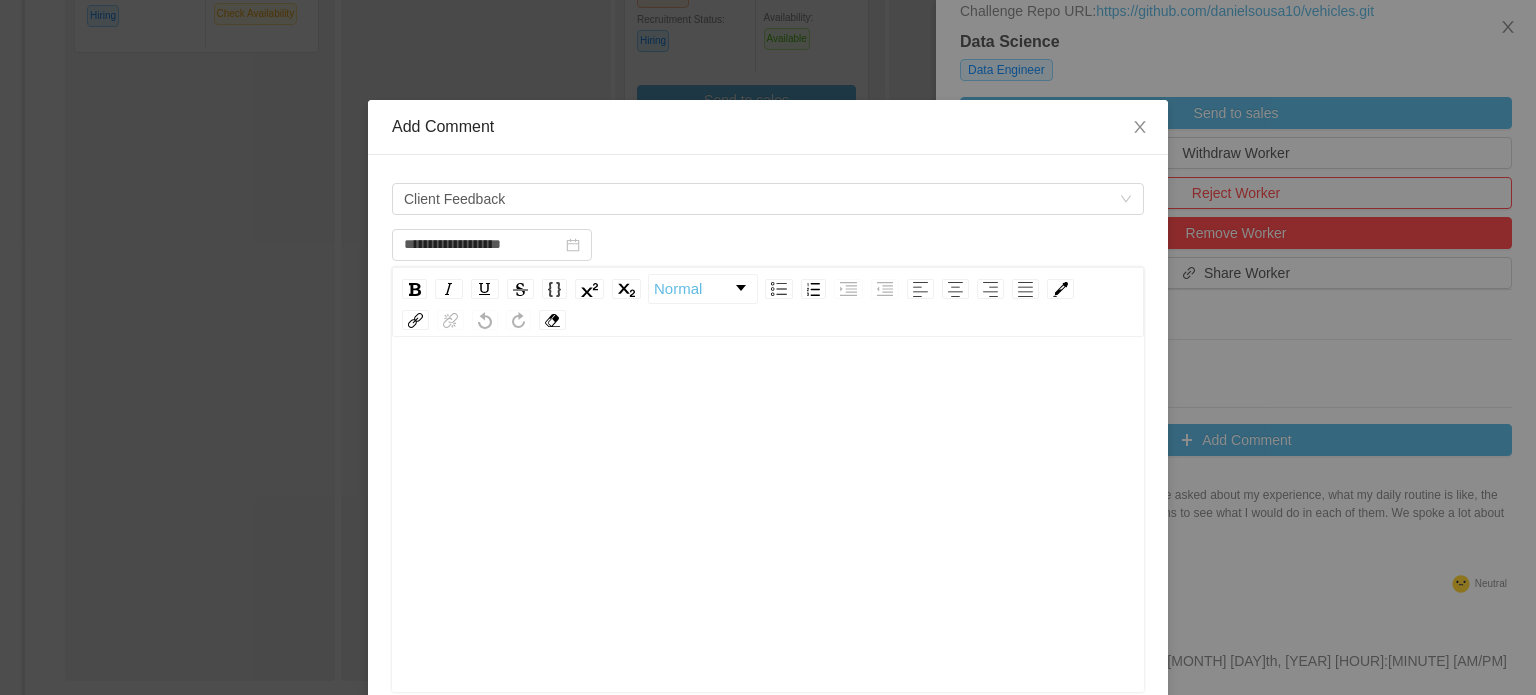 click at bounding box center [768, 517] 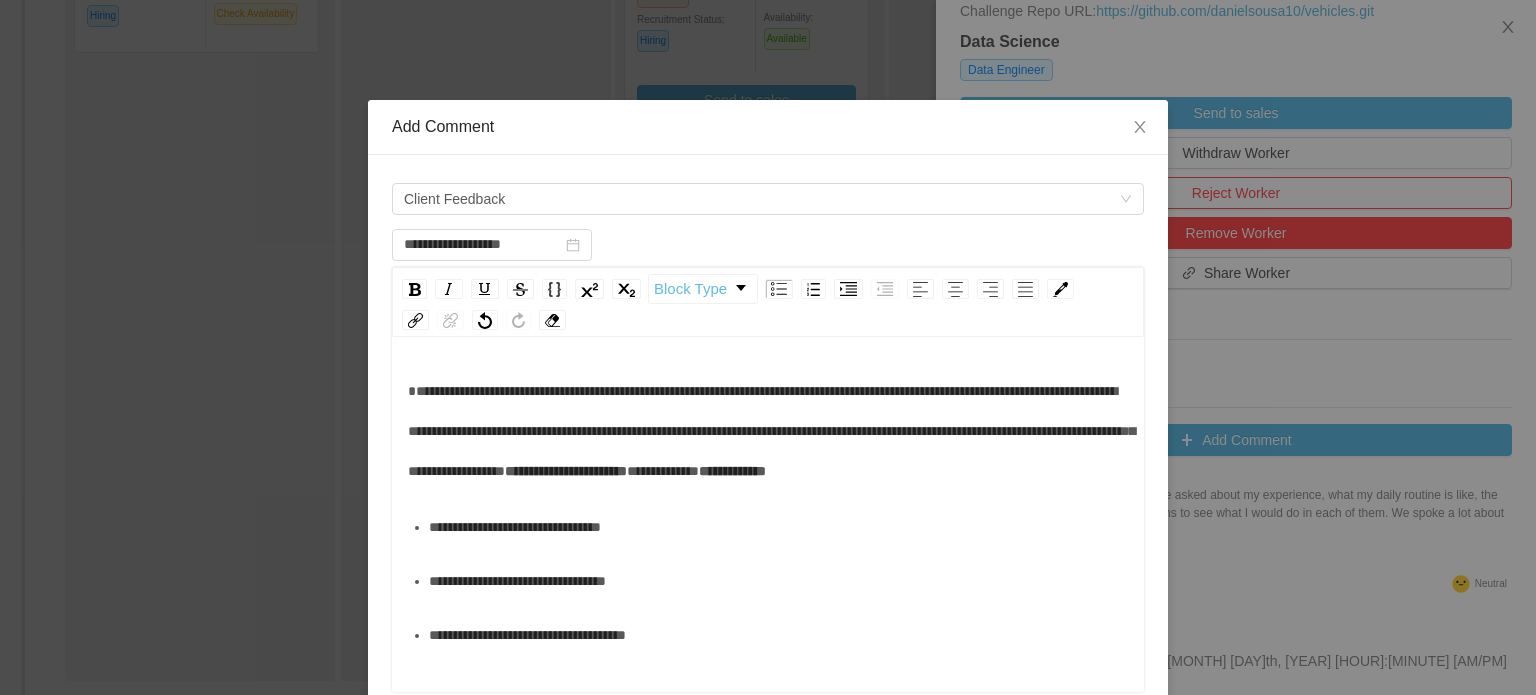 scroll, scrollTop: 44, scrollLeft: 0, axis: vertical 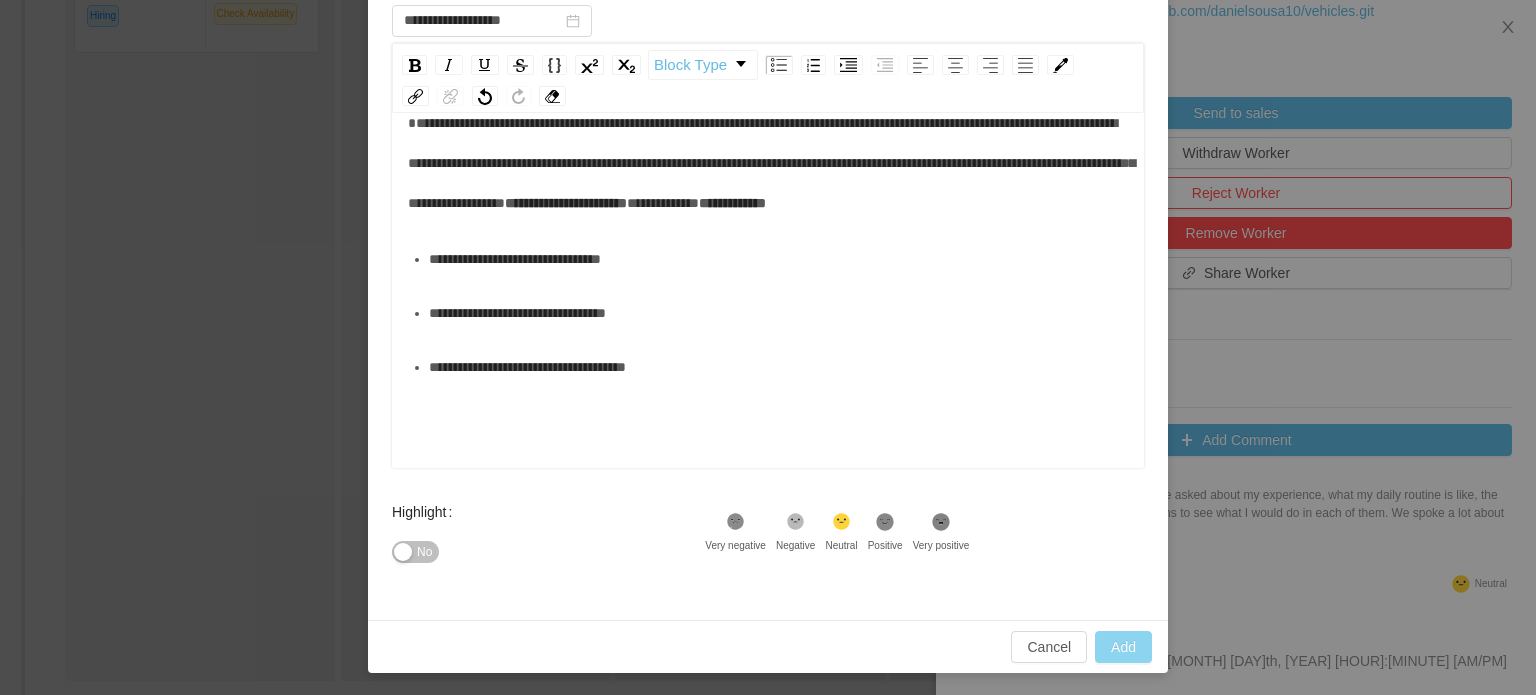 click on "Add" at bounding box center (1123, 647) 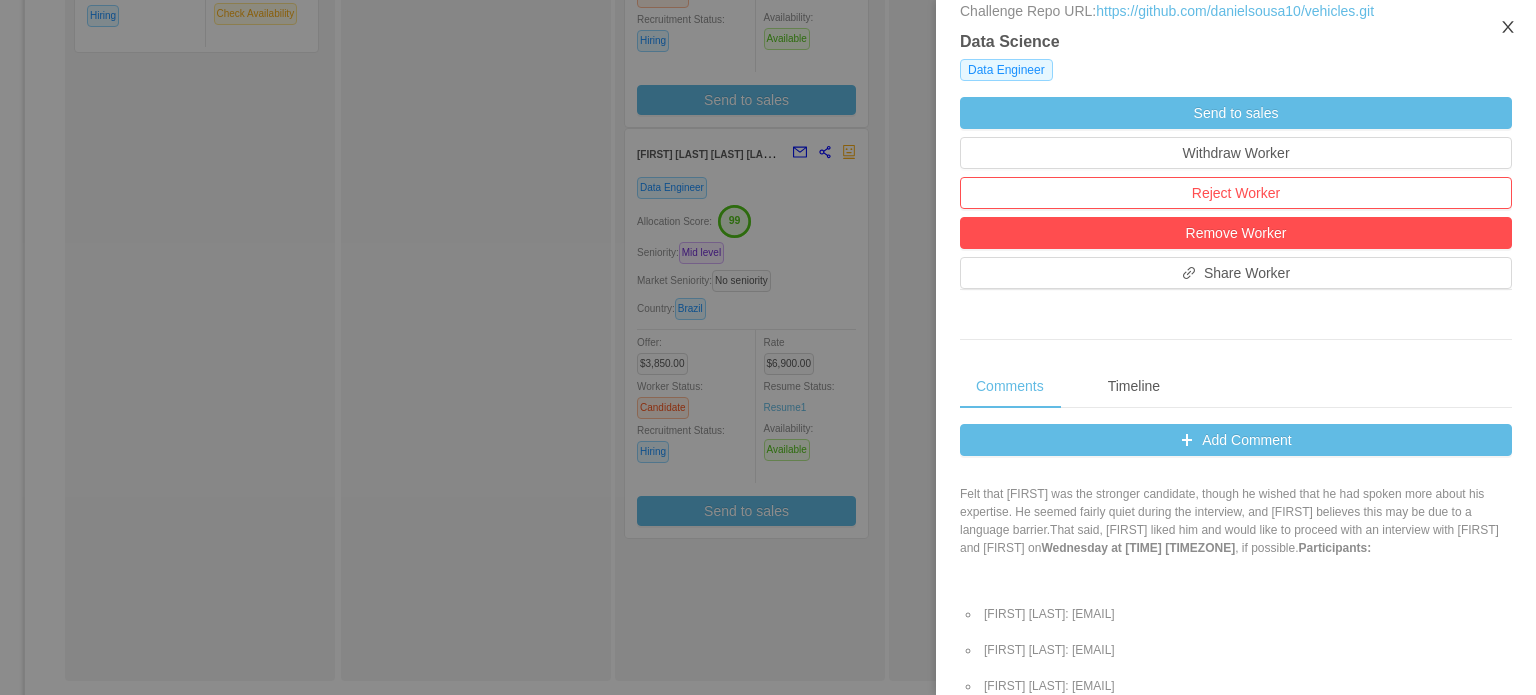 click 